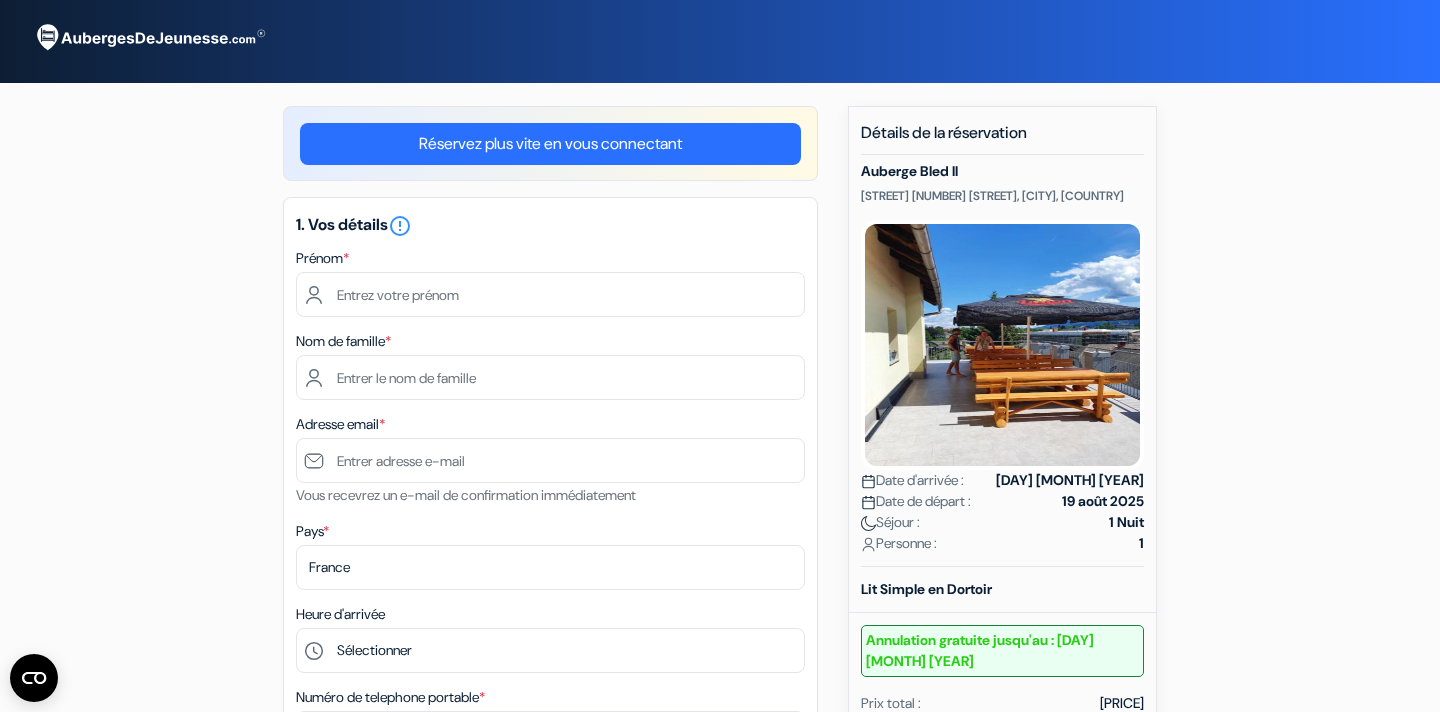 scroll, scrollTop: 0, scrollLeft: 0, axis: both 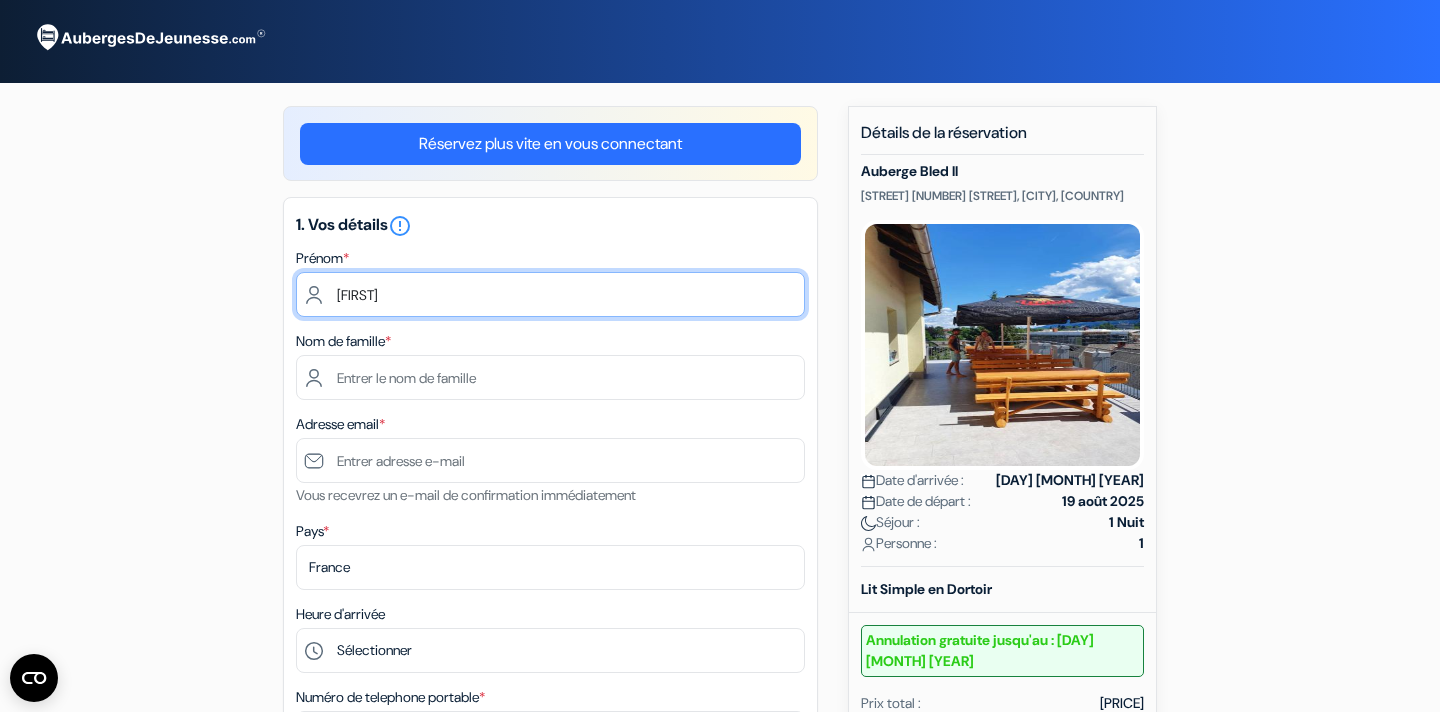 type on "Maxime" 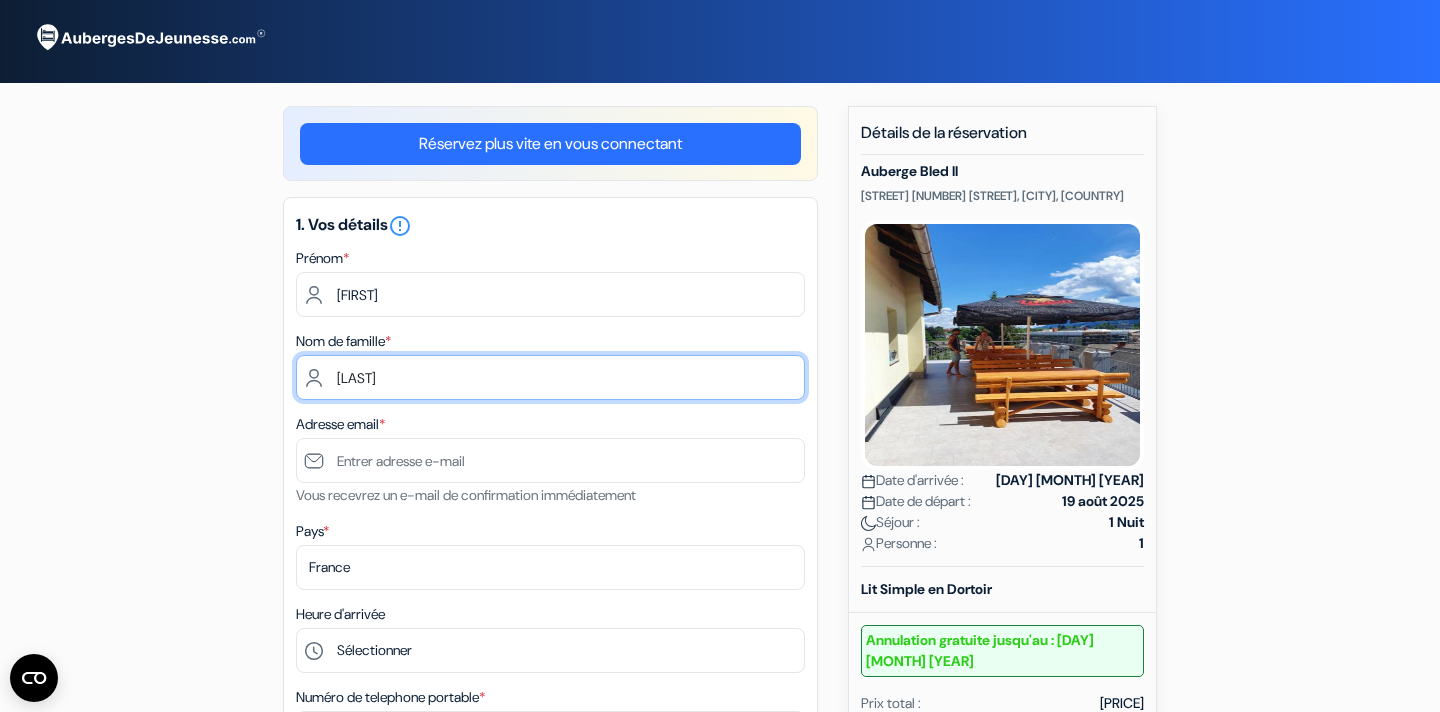 type on "Parier" 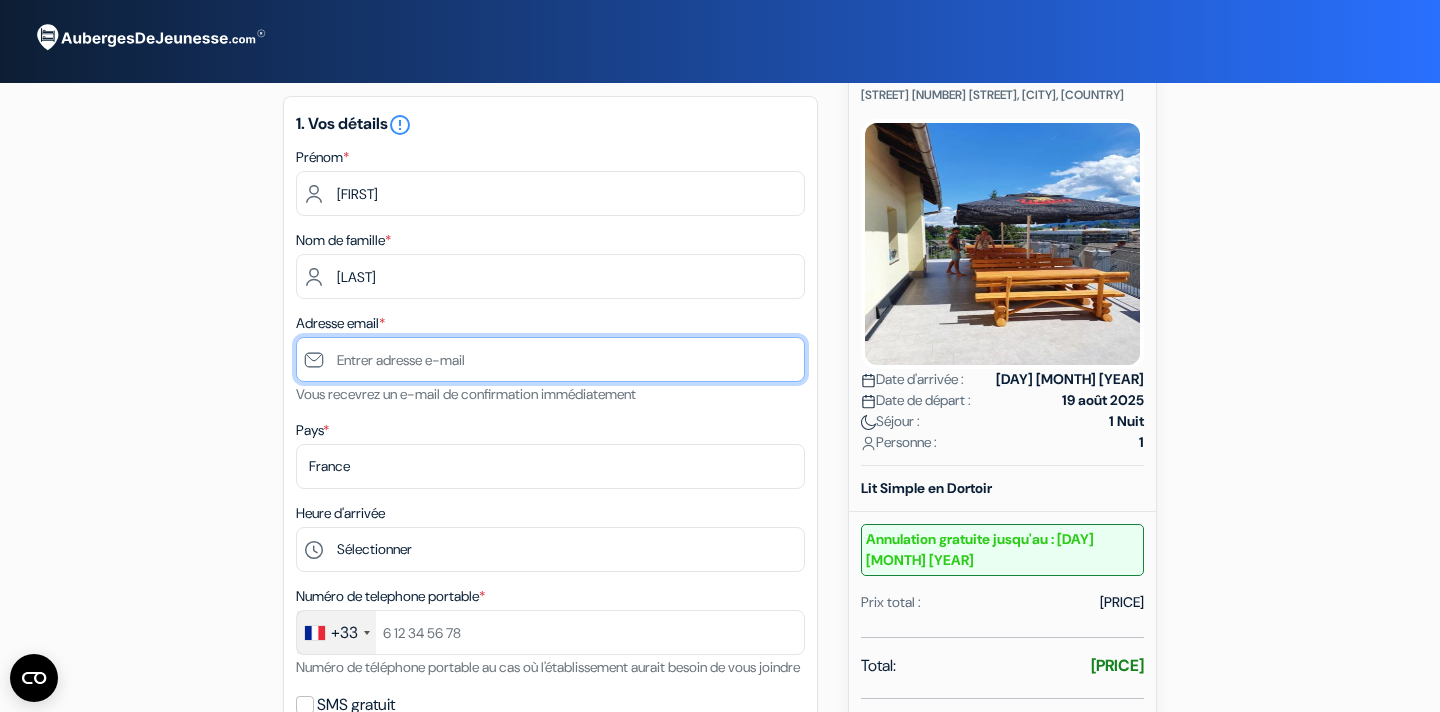 scroll, scrollTop: 100, scrollLeft: 0, axis: vertical 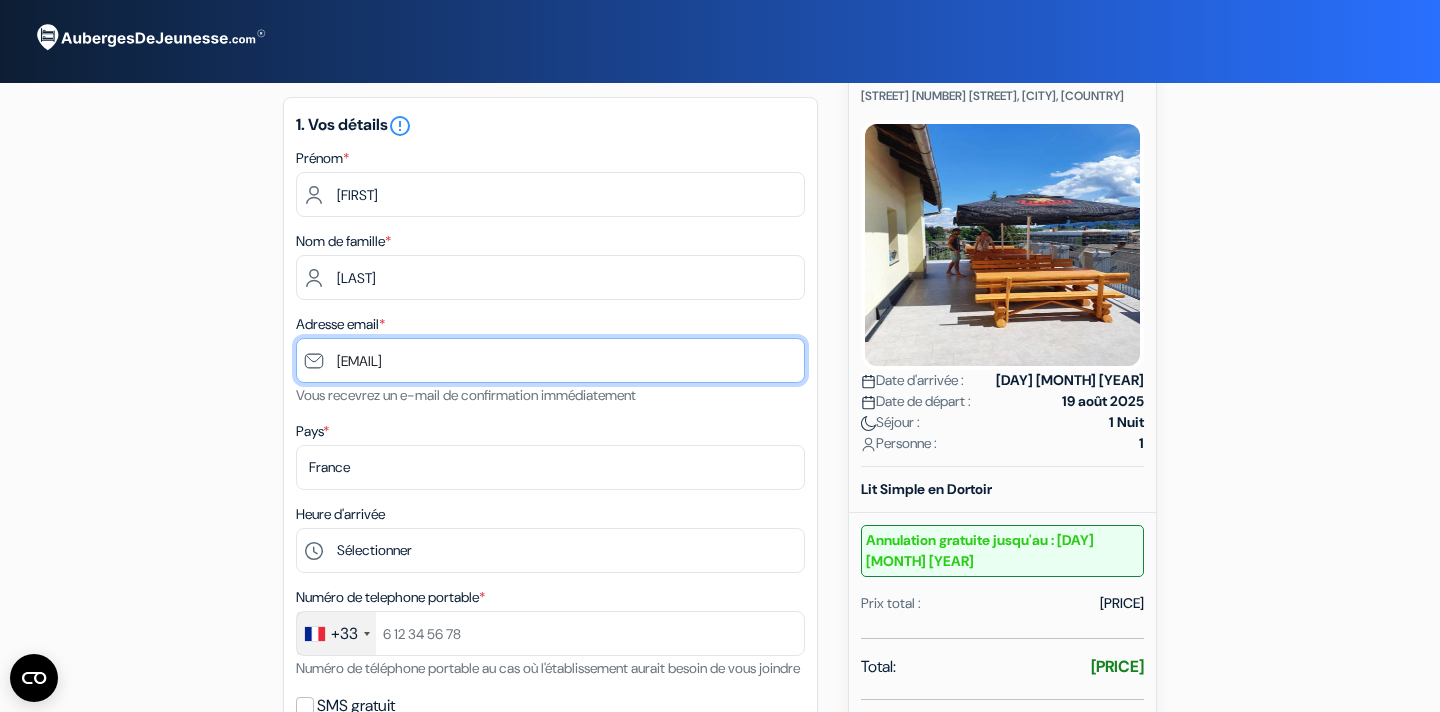 type on "[EMAIL]" 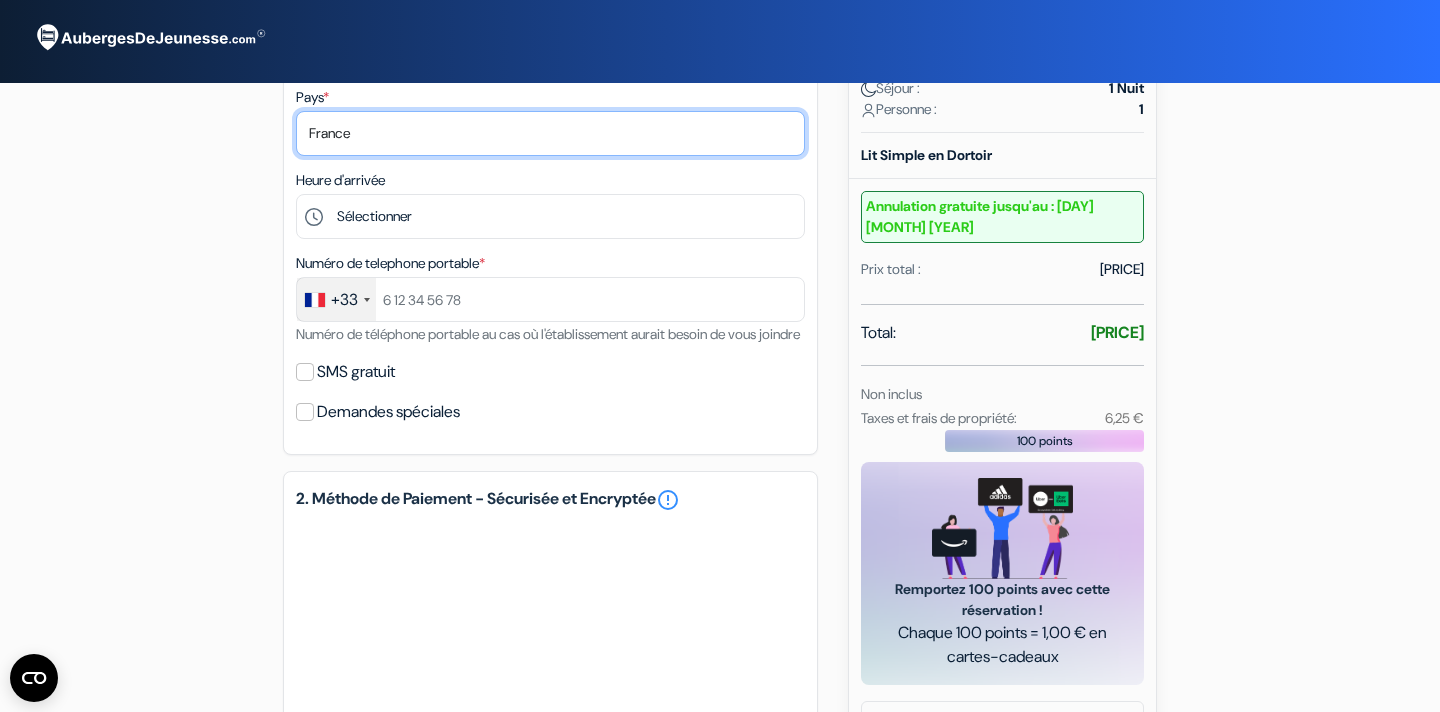 scroll, scrollTop: 439, scrollLeft: 0, axis: vertical 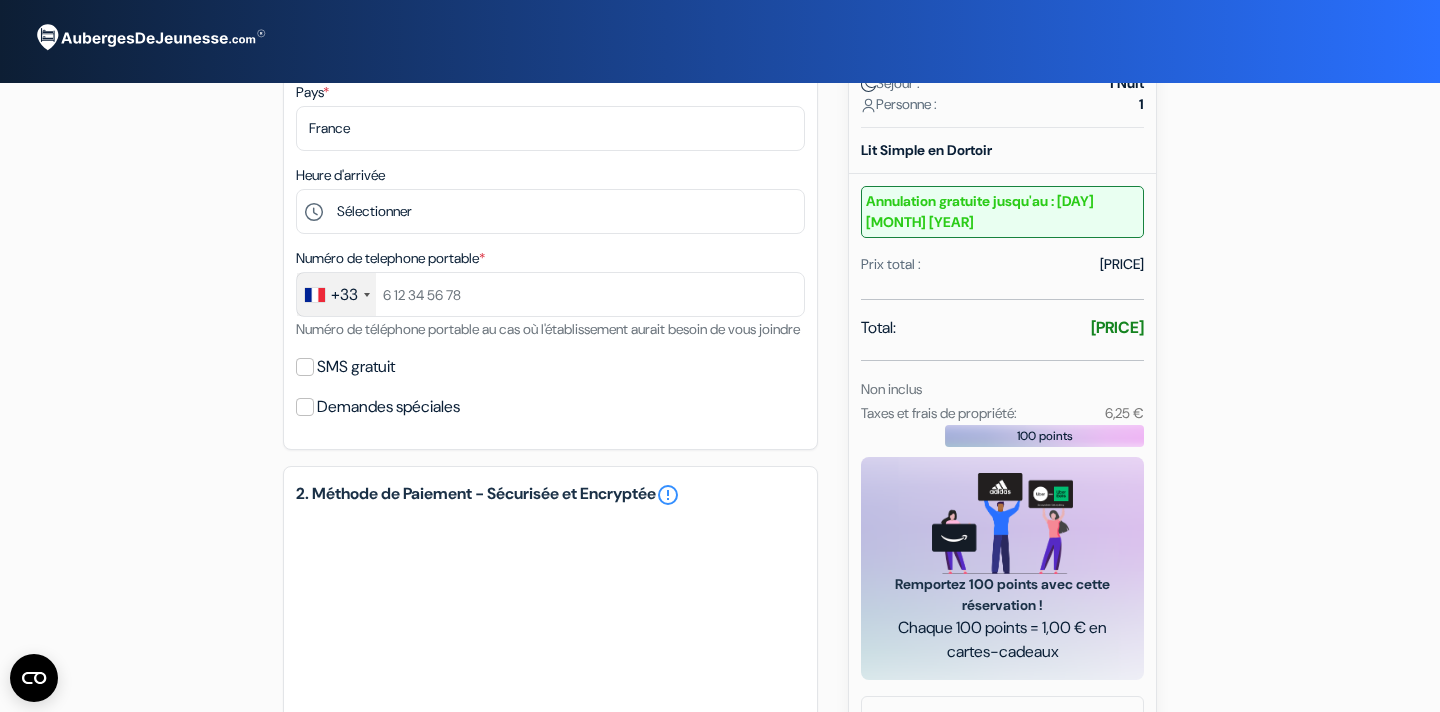 click on "1. Vos détails                             error_outline
Prénom  *
Maxime
Nom de famille  *
Parier
Adresse email  *
maxxx.parier@gmail.com
Vous recevrez un e-mail de confirmation immédiatement
Pays  *
Selectionner le pays
Abkhazie
Afghanistan                                 Heure d'arrivée" at bounding box center [550, 104] 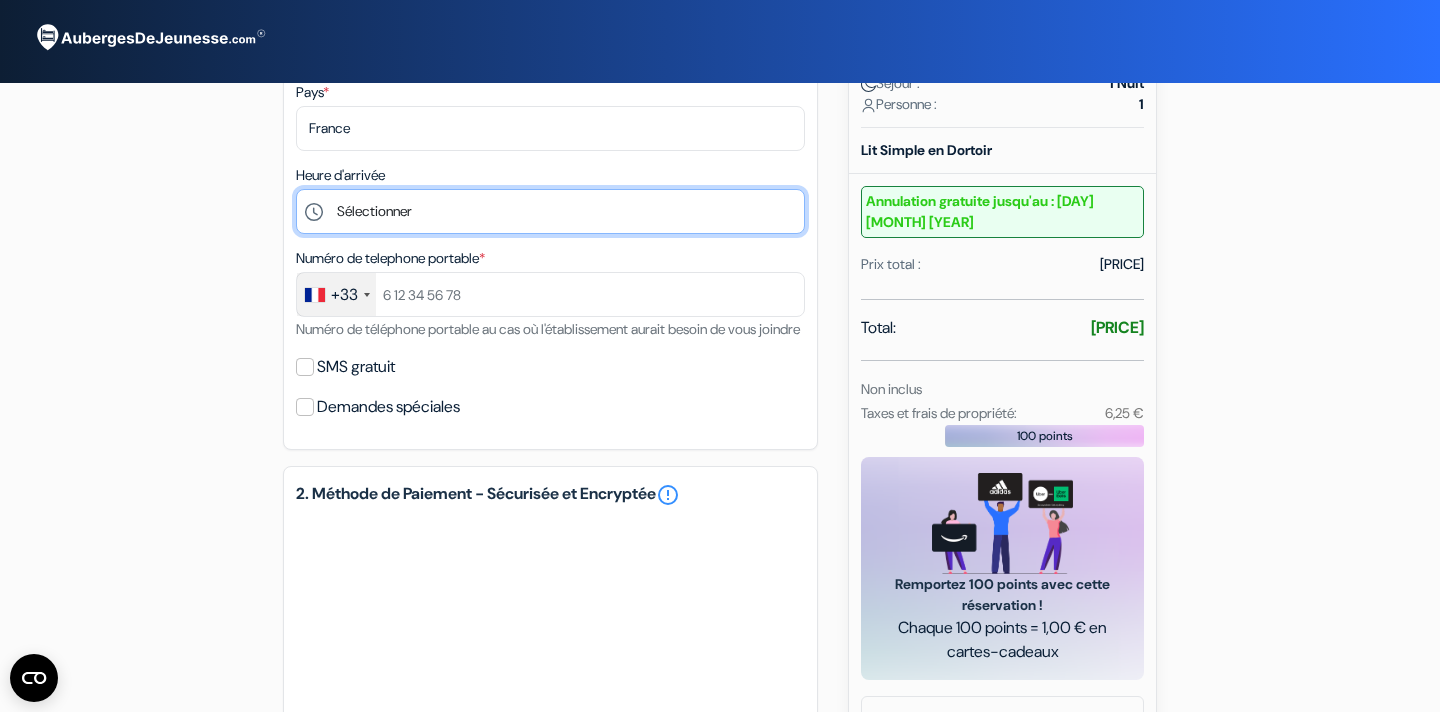 select on "21" 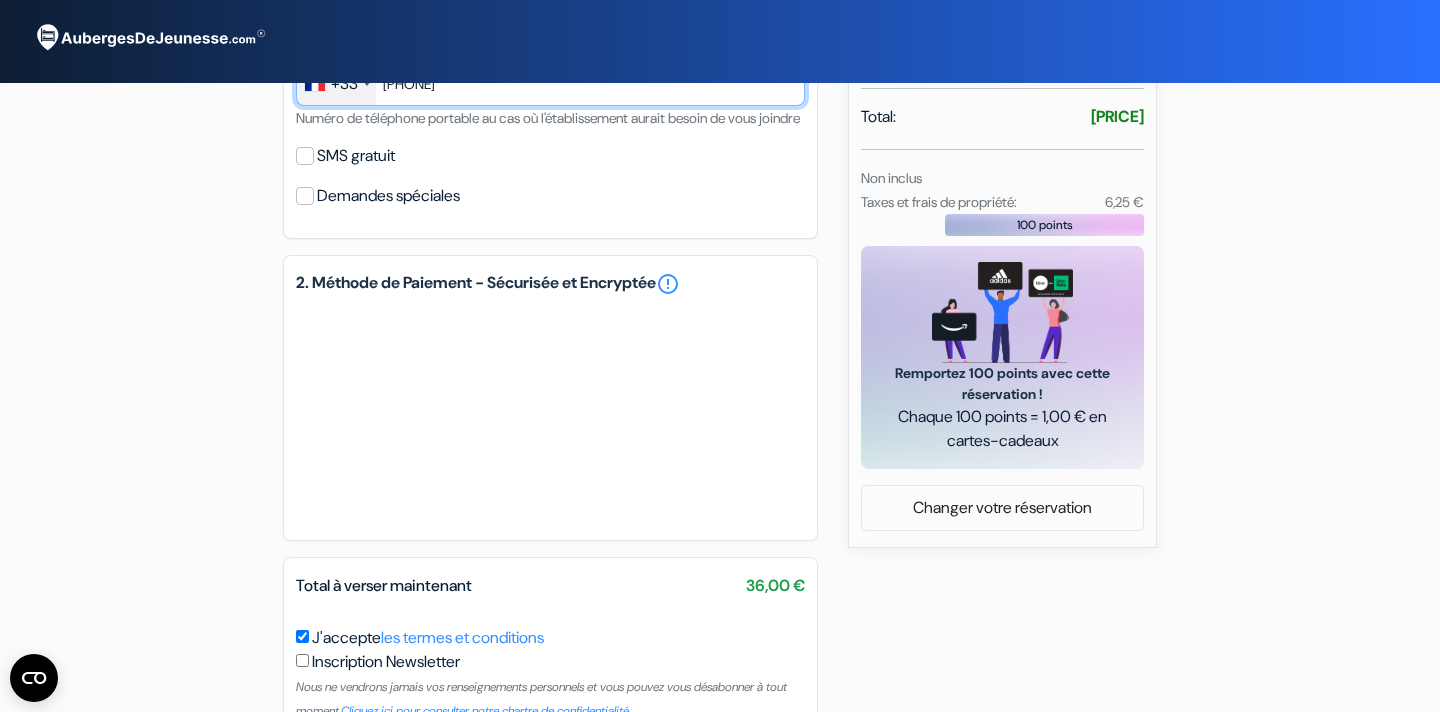 scroll, scrollTop: 654, scrollLeft: 0, axis: vertical 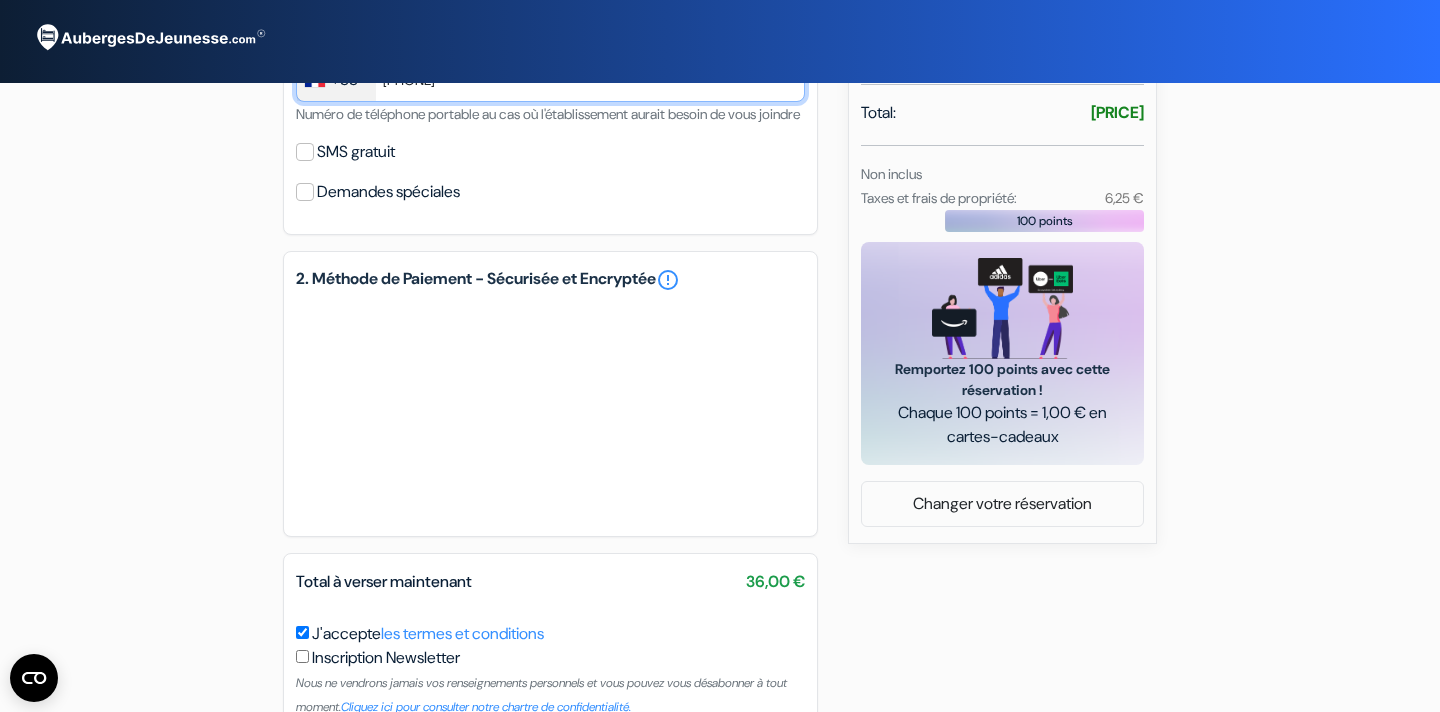 type on "[NUMBER]" 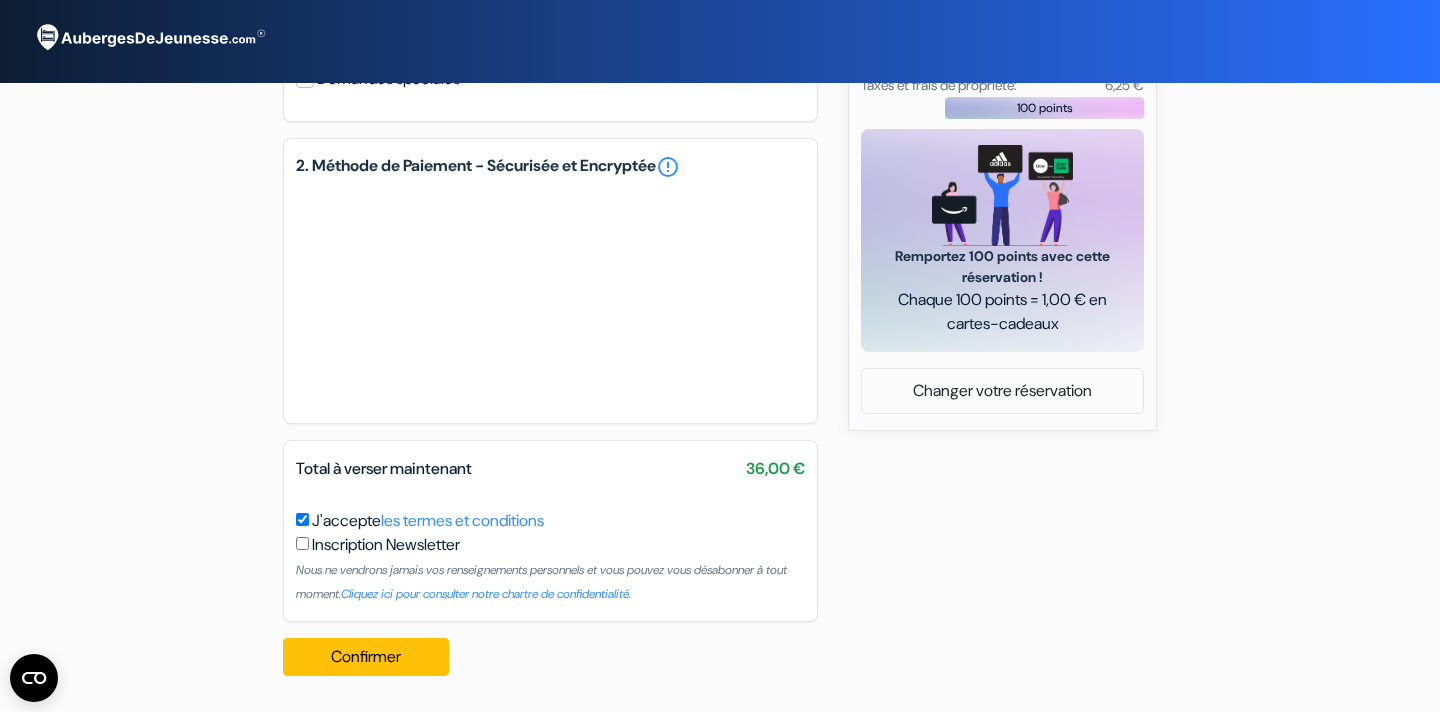 scroll, scrollTop: 791, scrollLeft: 0, axis: vertical 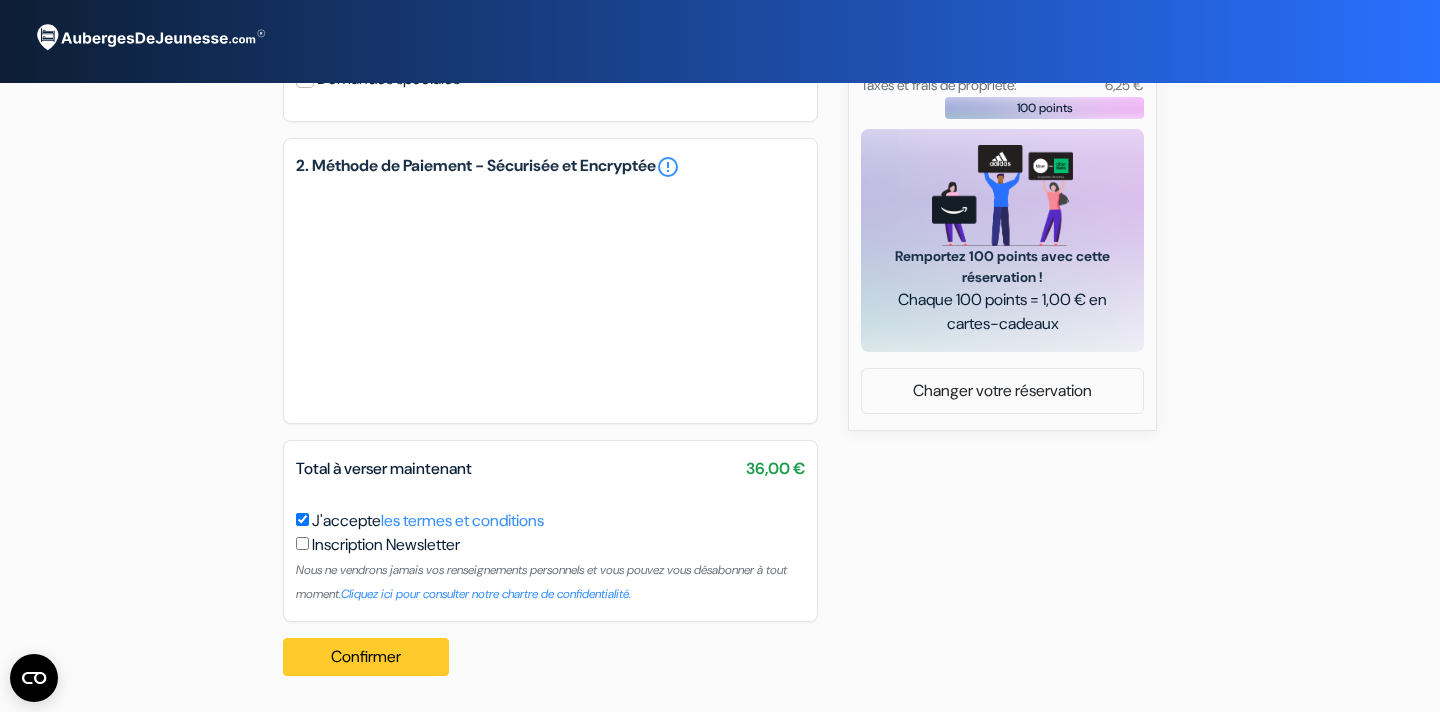click on "Confirmer
Loading..." at bounding box center (366, 657) 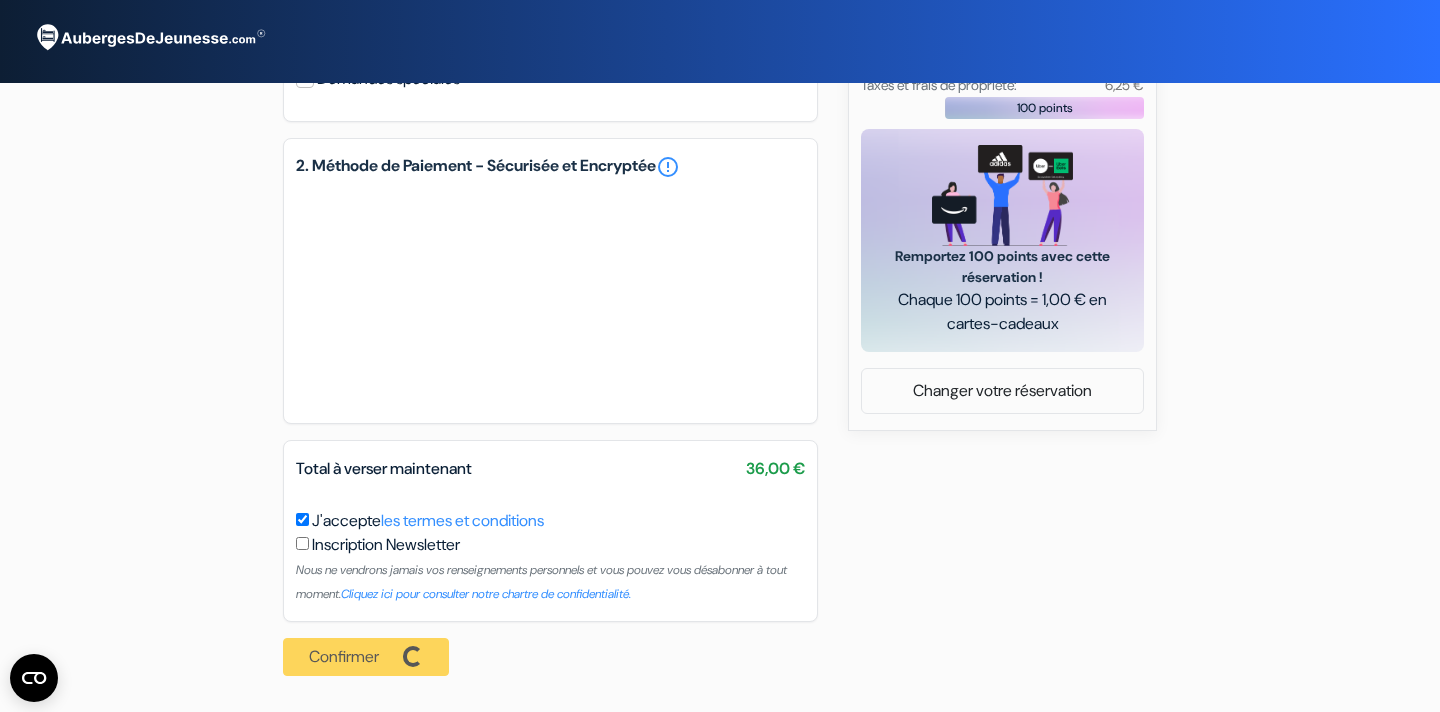 scroll, scrollTop: 791, scrollLeft: 0, axis: vertical 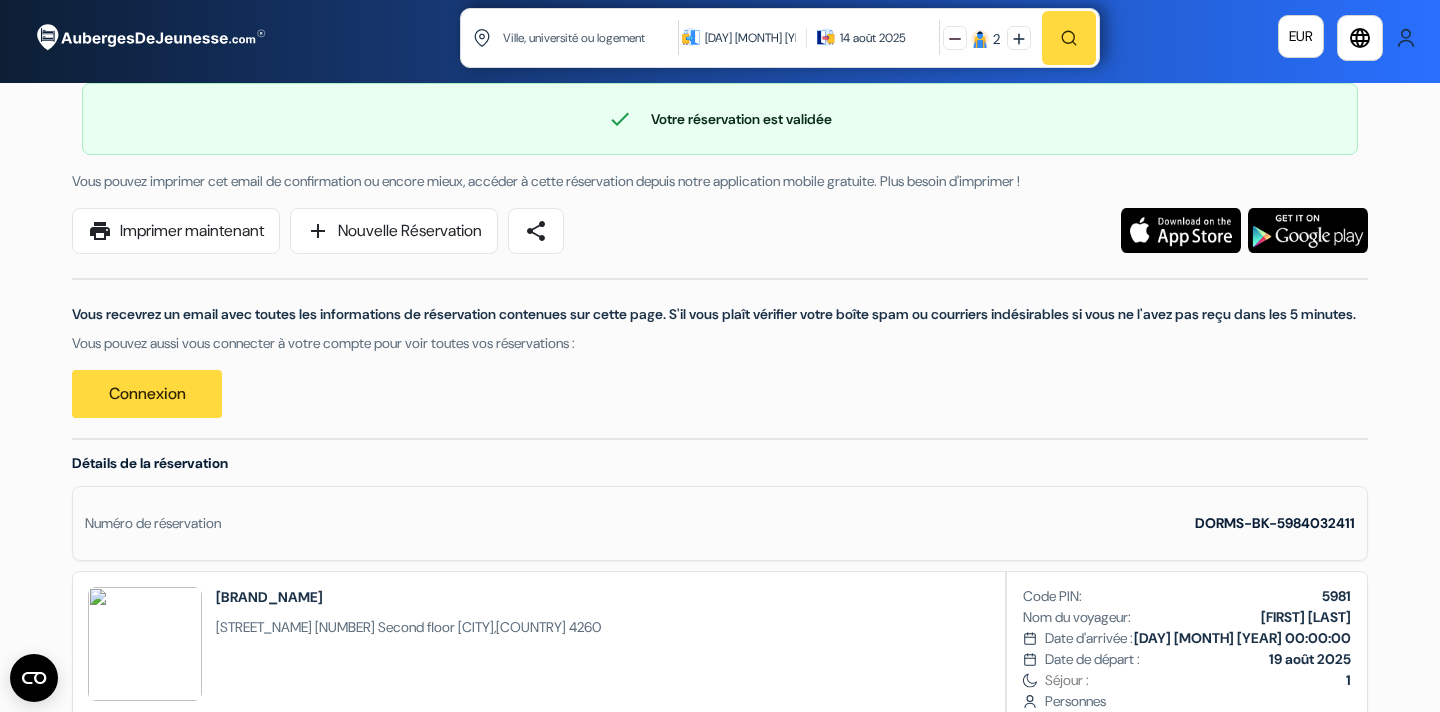 click at bounding box center (591, 37) 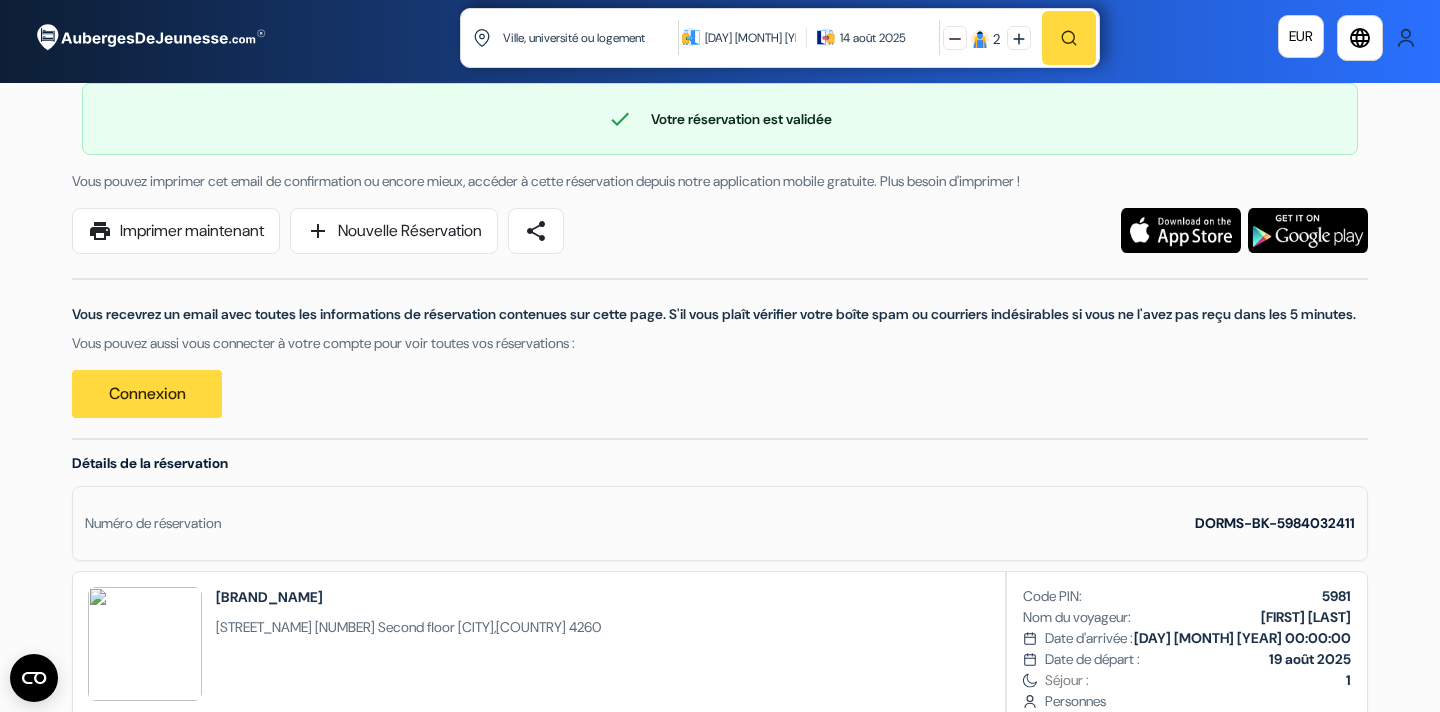 type on "Où voulez-vous aller ?" 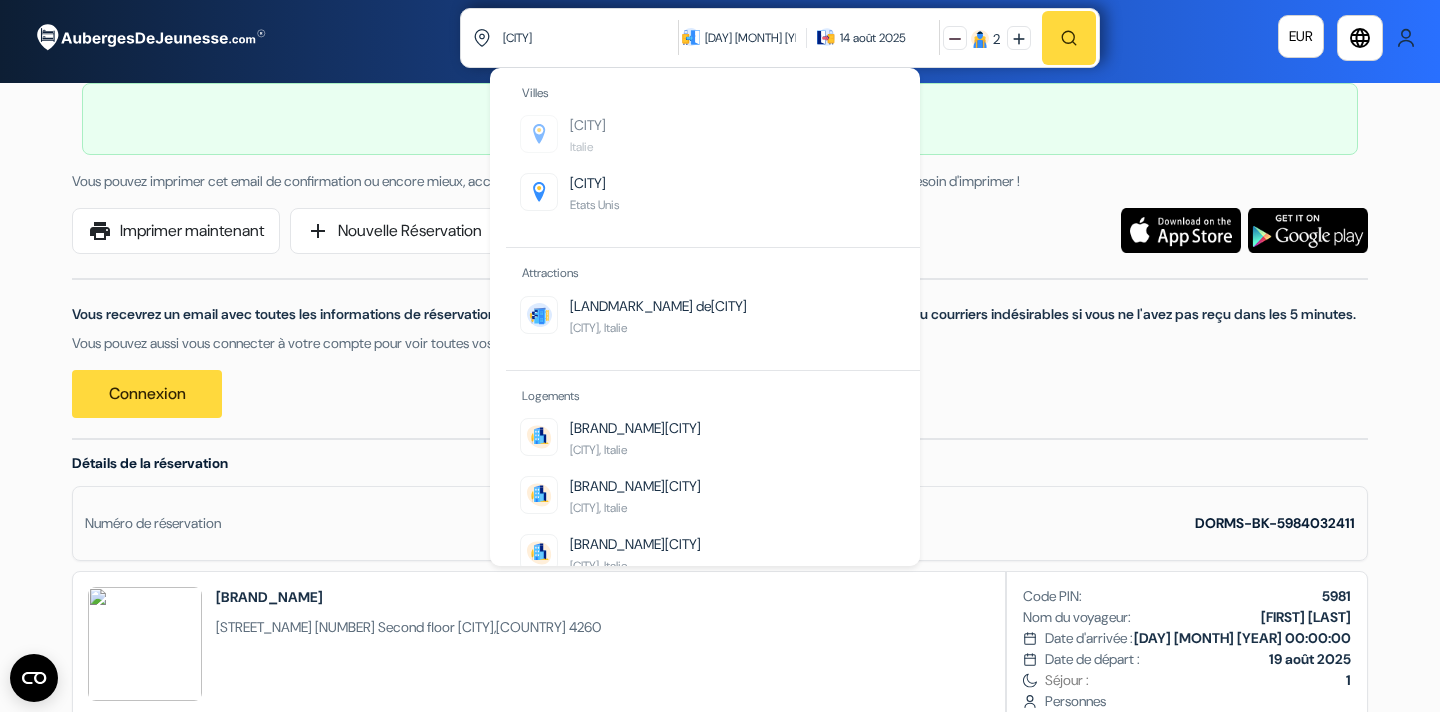 click on "Florence   Italie" at bounding box center [720, 144] 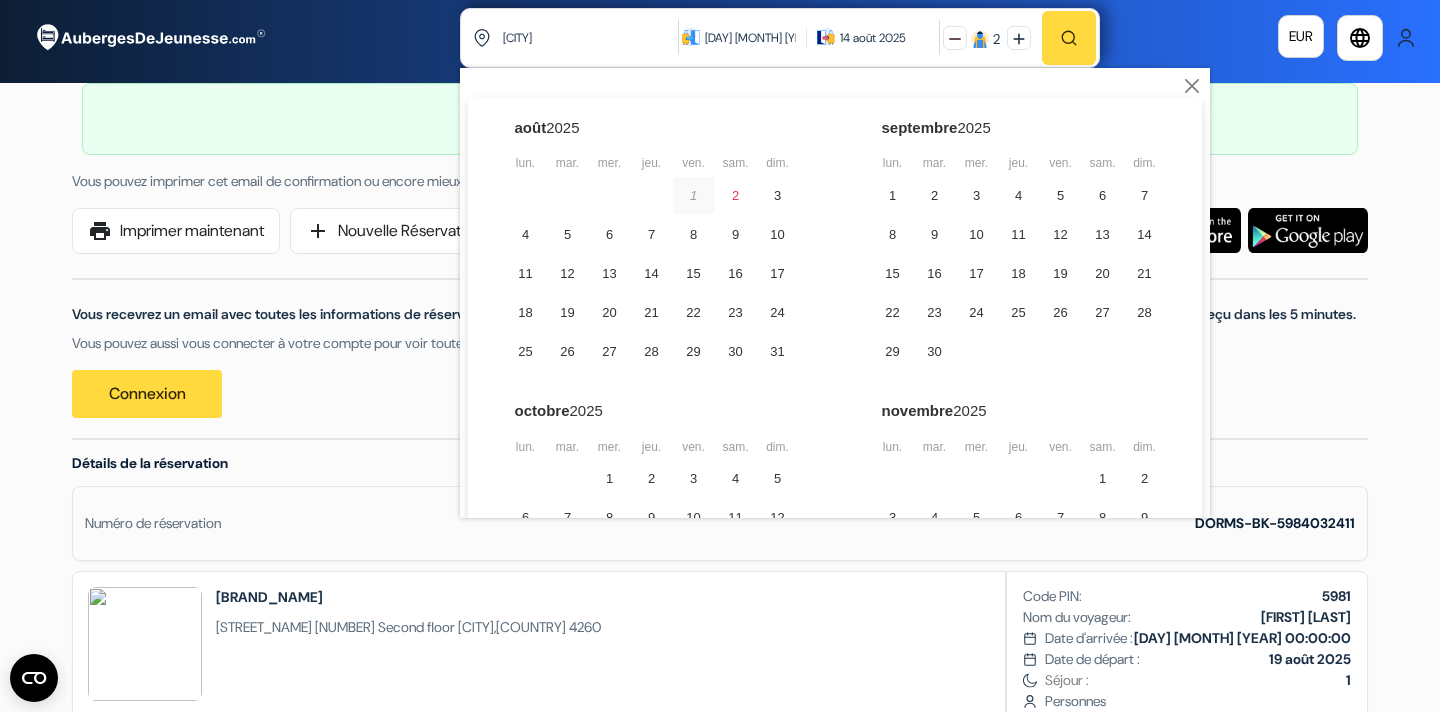 type on "Florence, Italie" 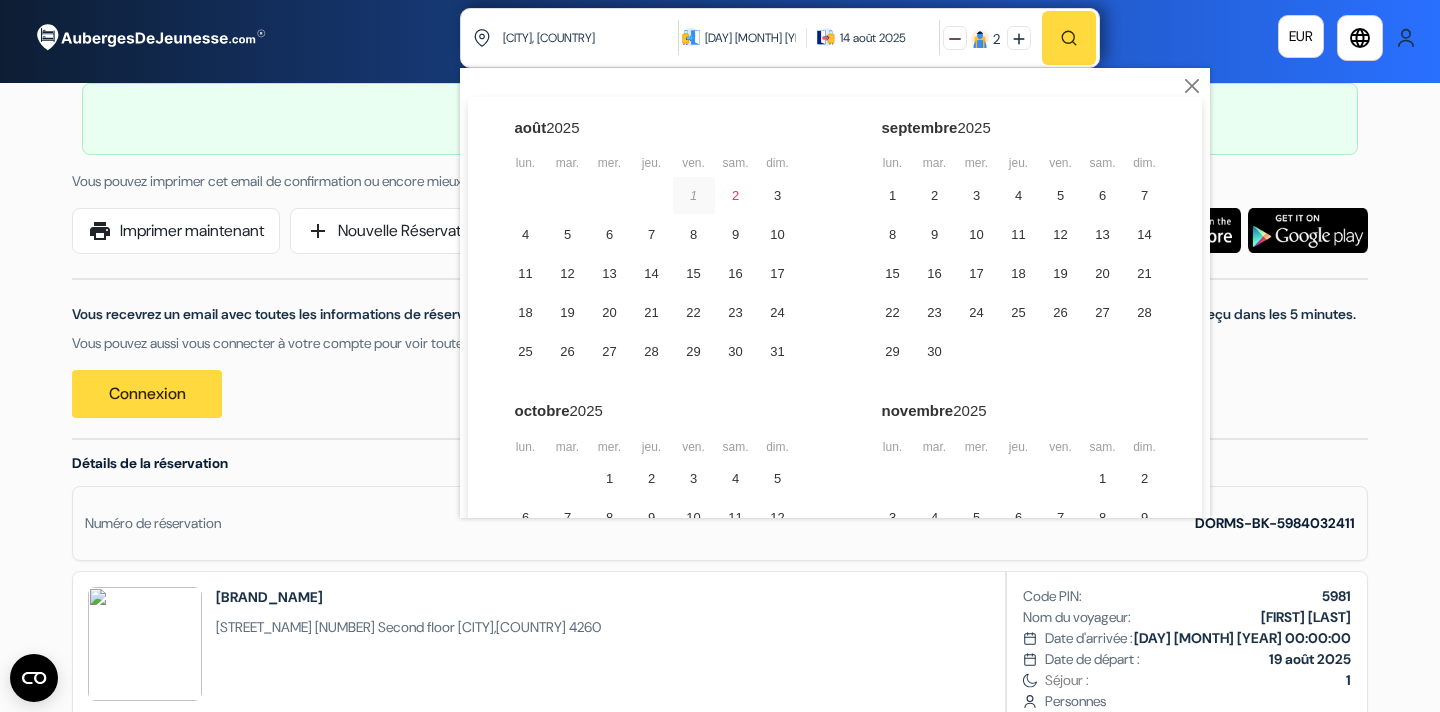 click on "12 août 2025" at bounding box center (750, 38) 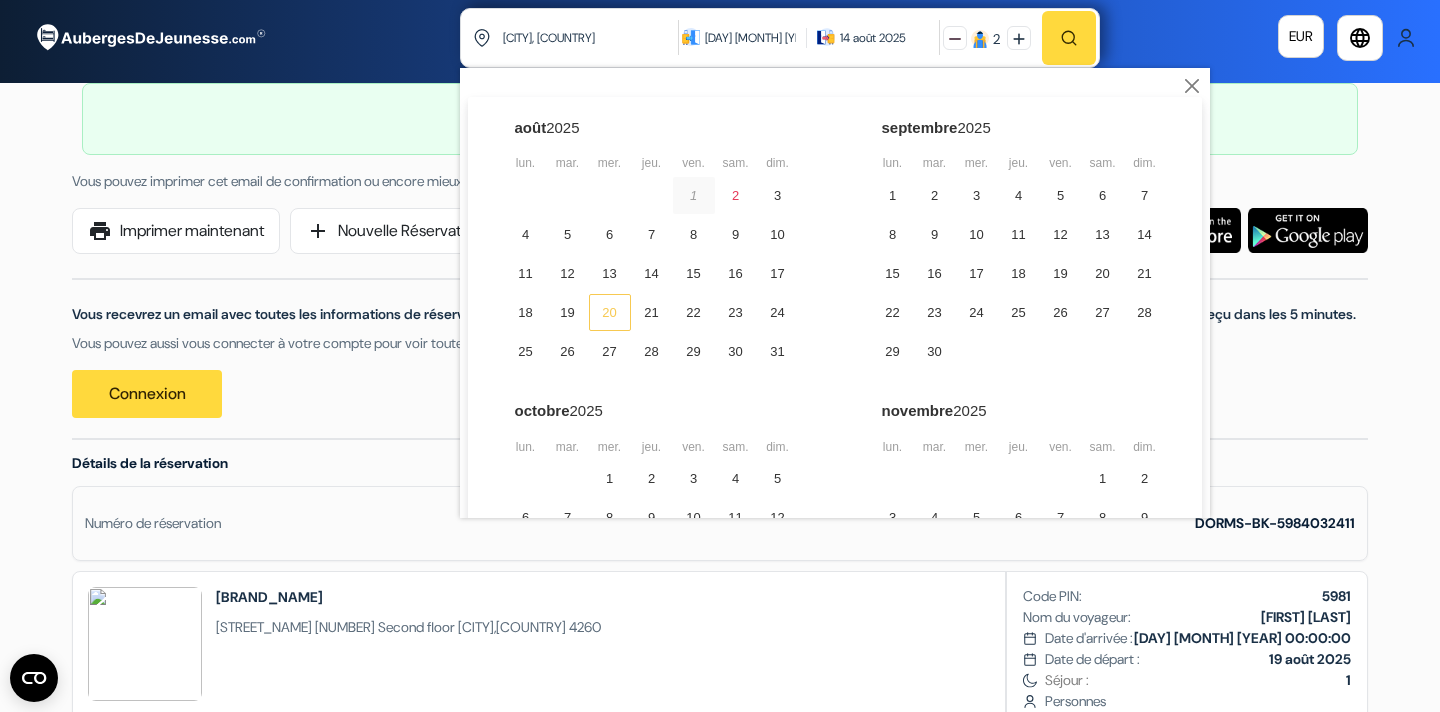 click on "20" at bounding box center (610, 312) 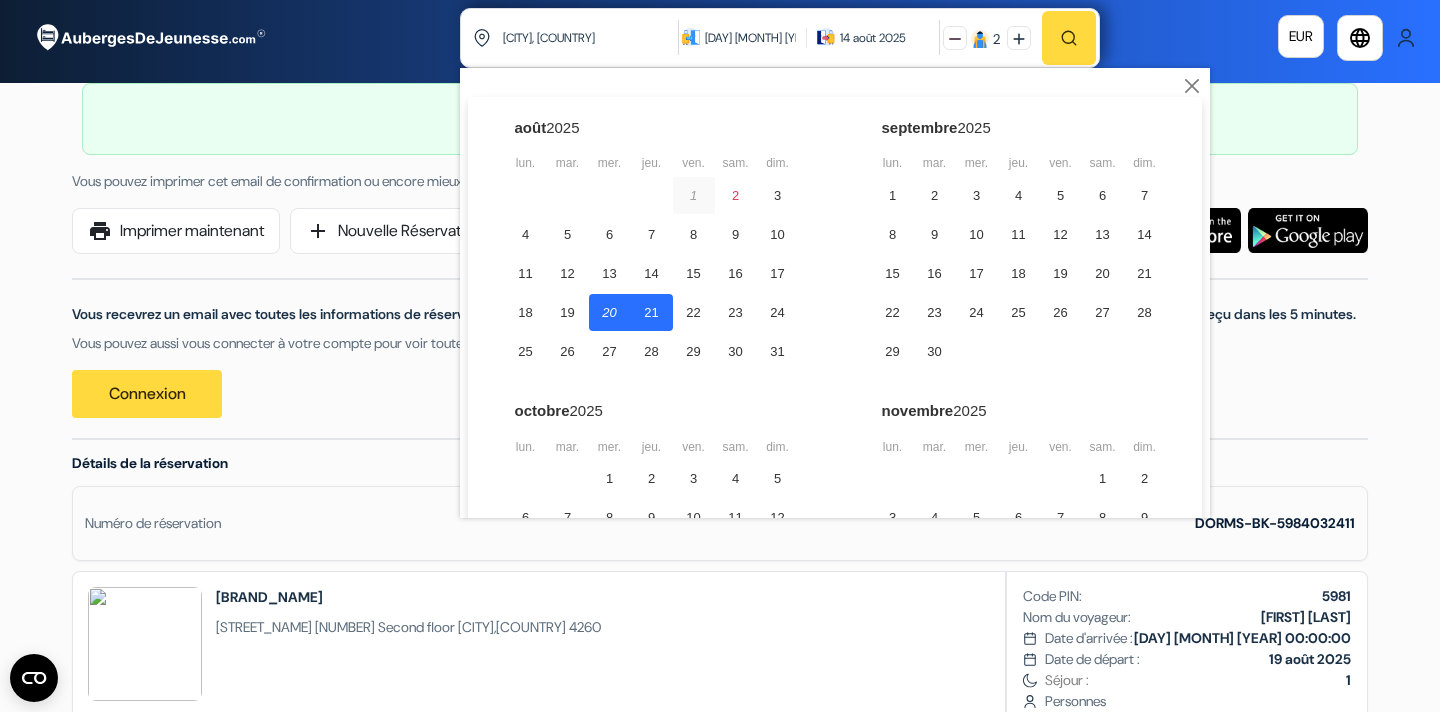 drag, startPoint x: 643, startPoint y: 313, endPoint x: 923, endPoint y: 76, distance: 366.8365 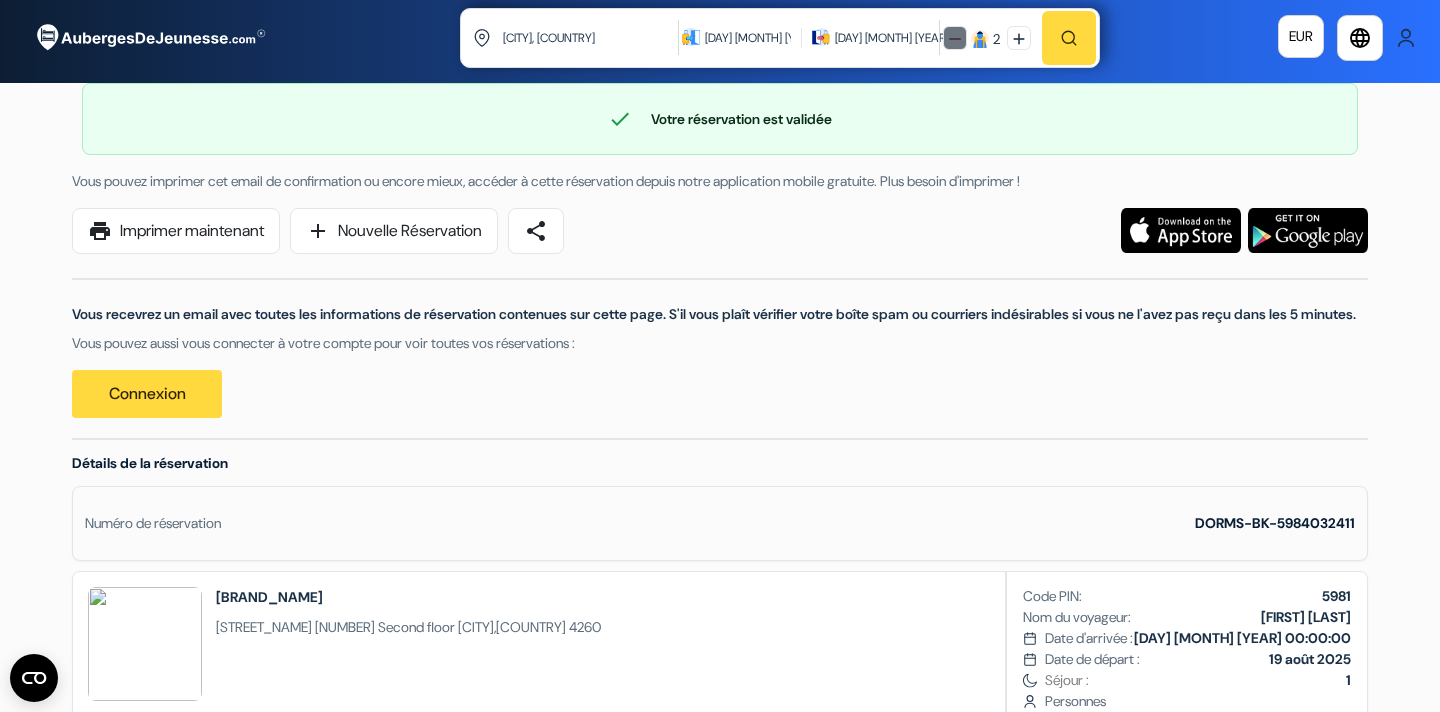click at bounding box center (955, 39) 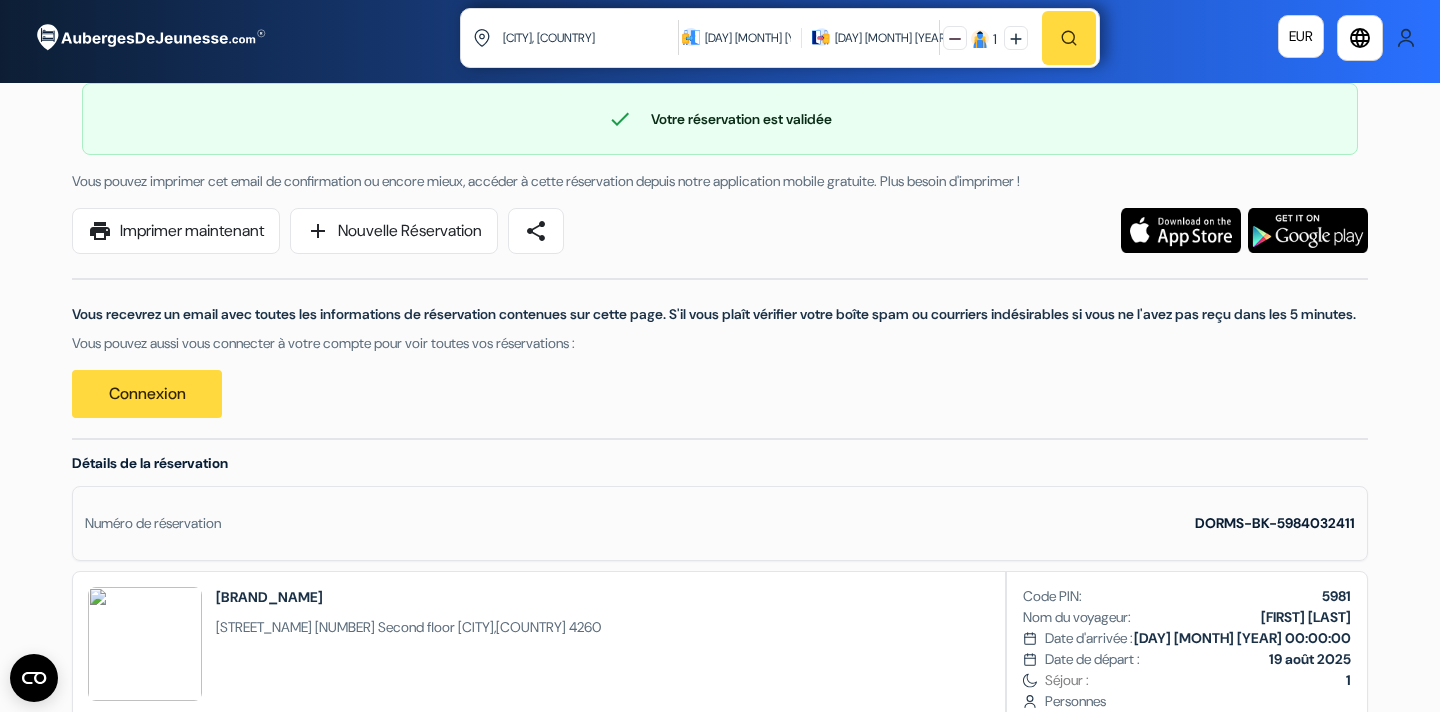 scroll, scrollTop: 0, scrollLeft: 0, axis: both 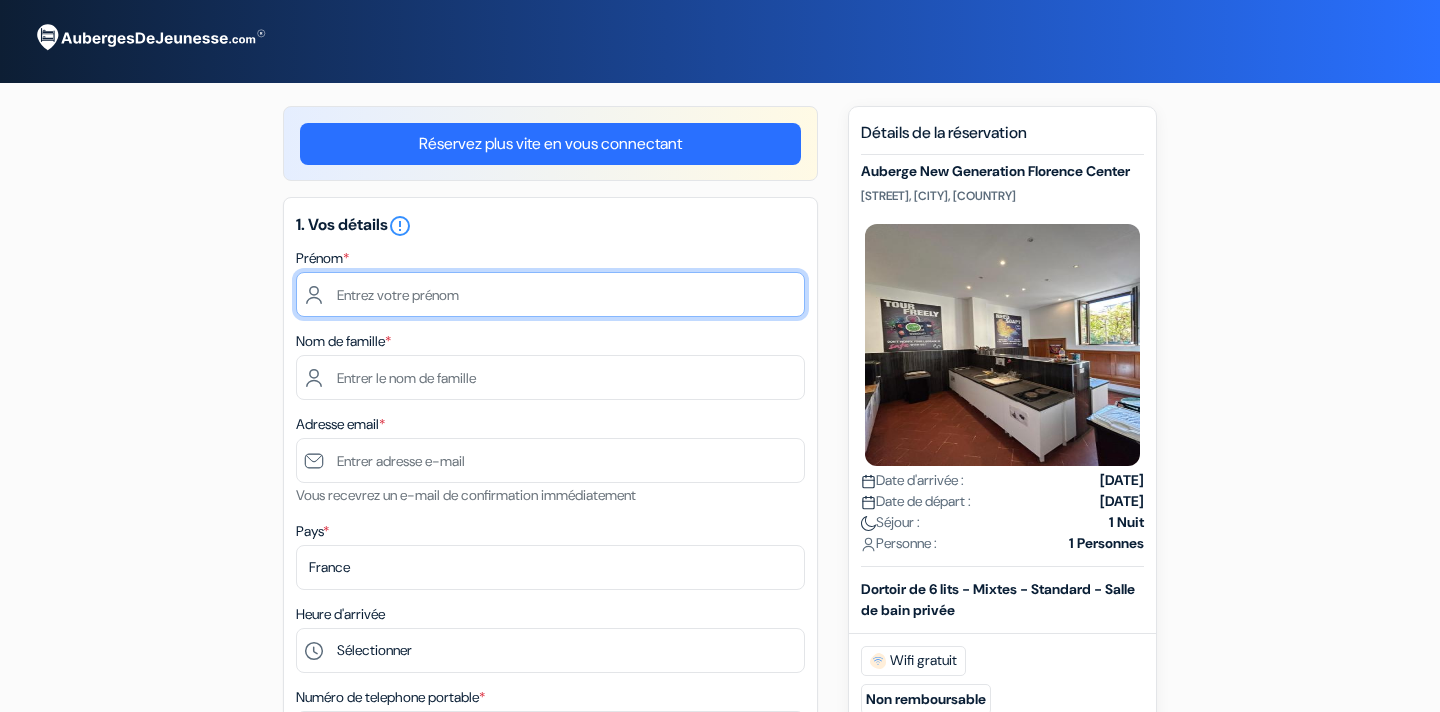 click at bounding box center [550, 294] 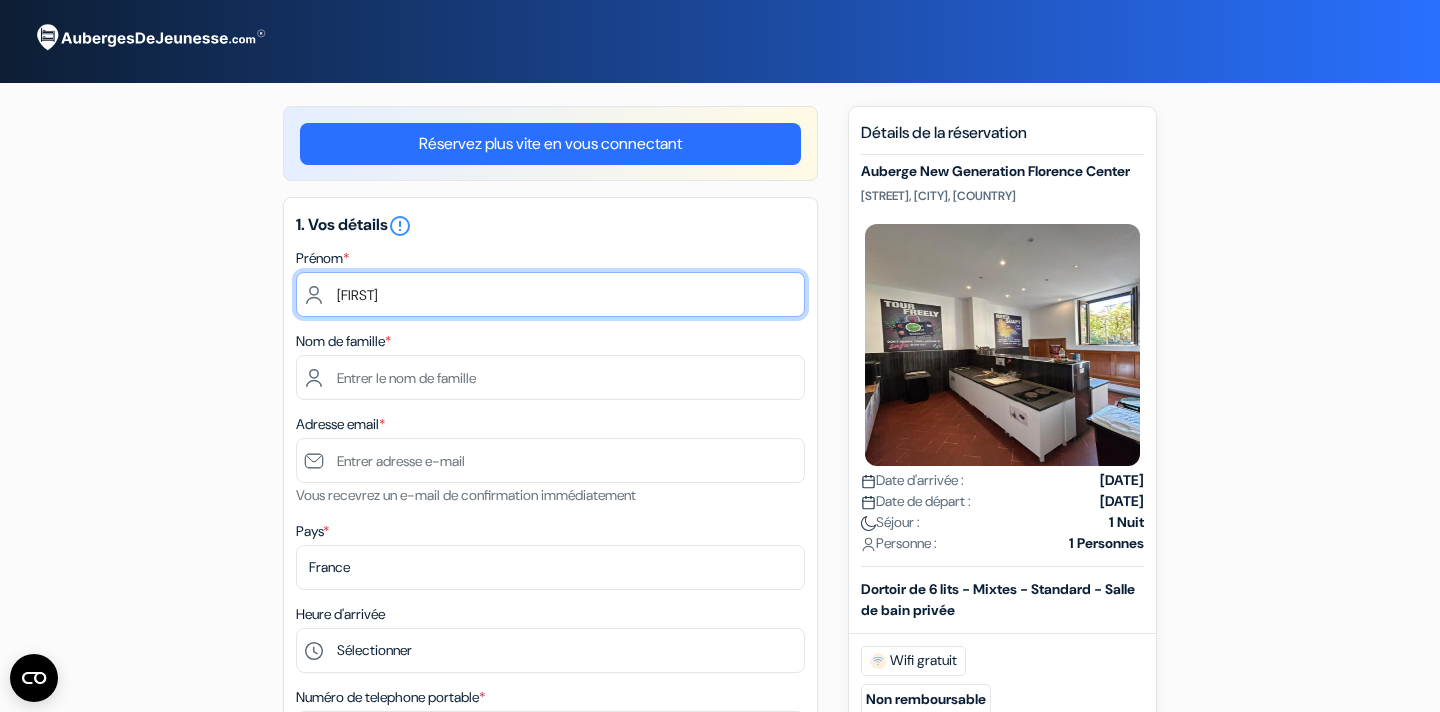 click on "Maxiem" at bounding box center [550, 294] 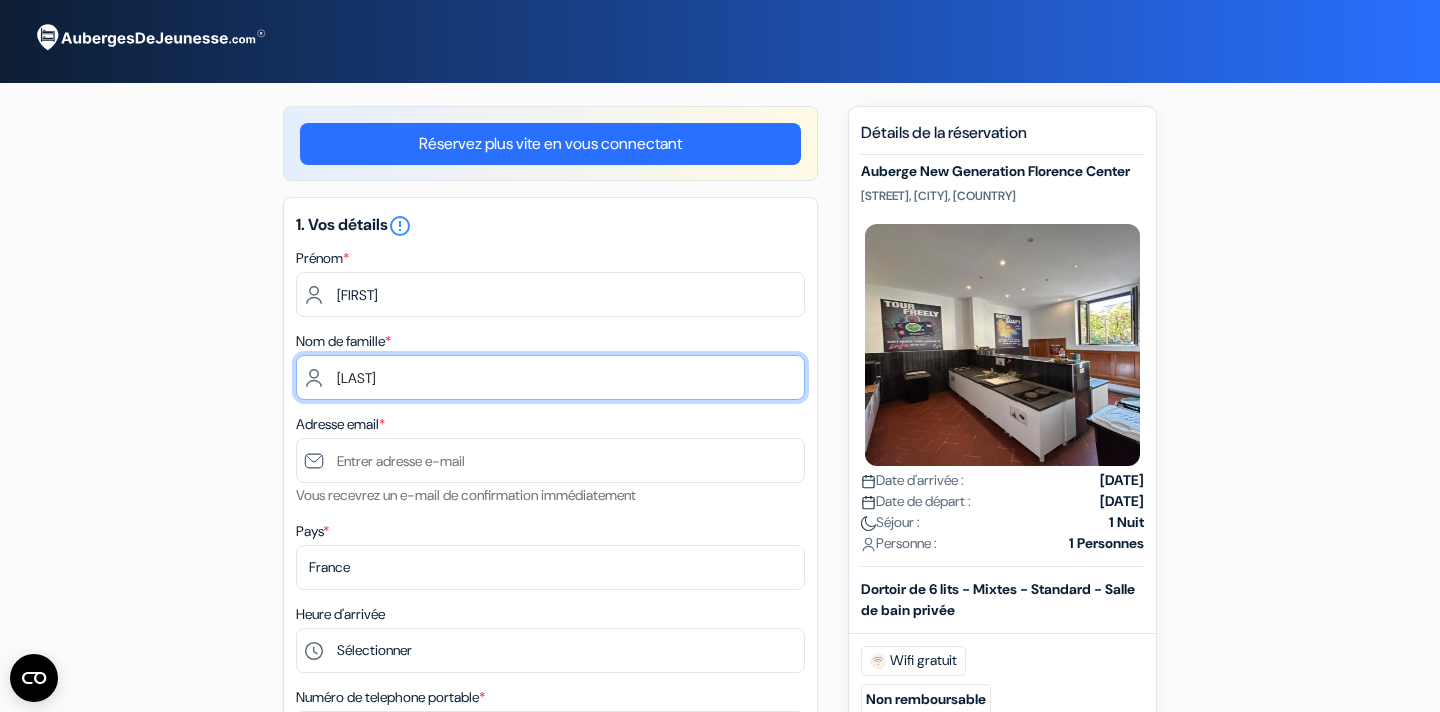 type on "Parier" 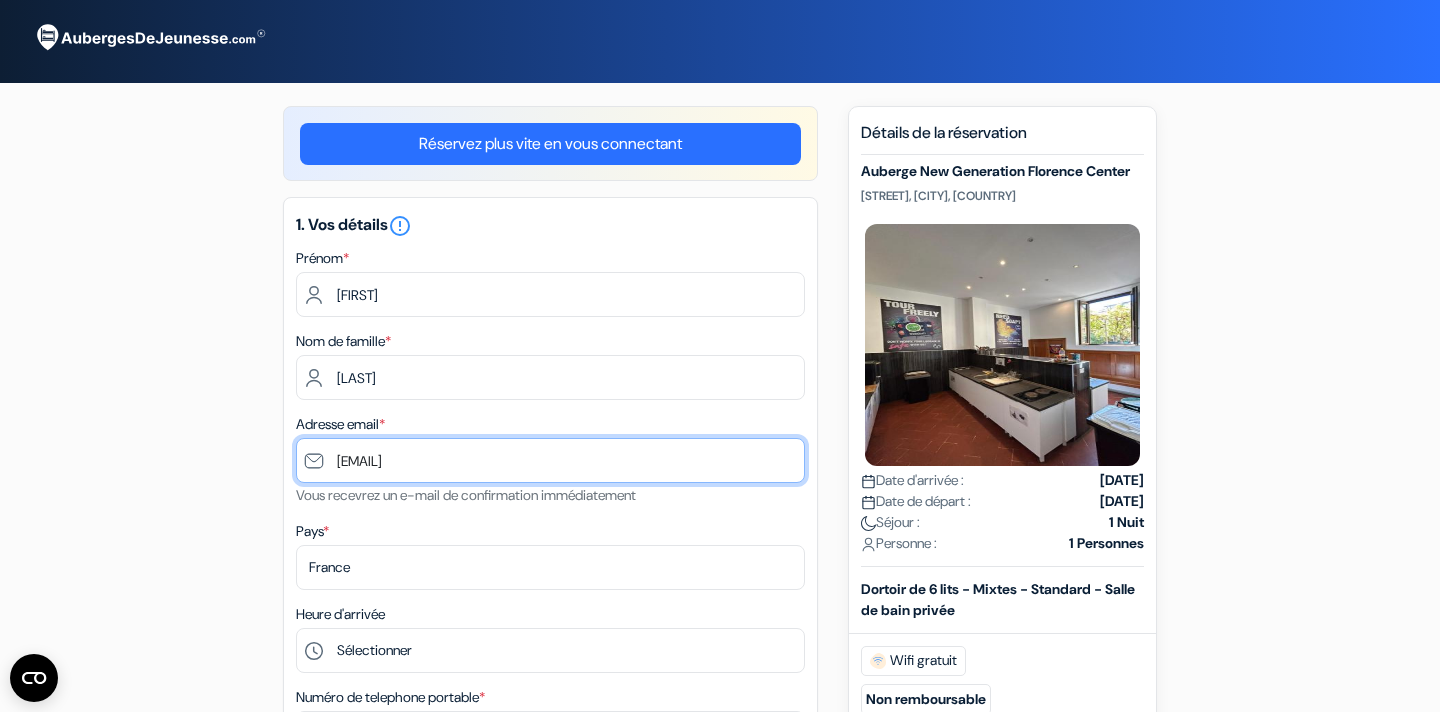 type on "[EMAIL]" 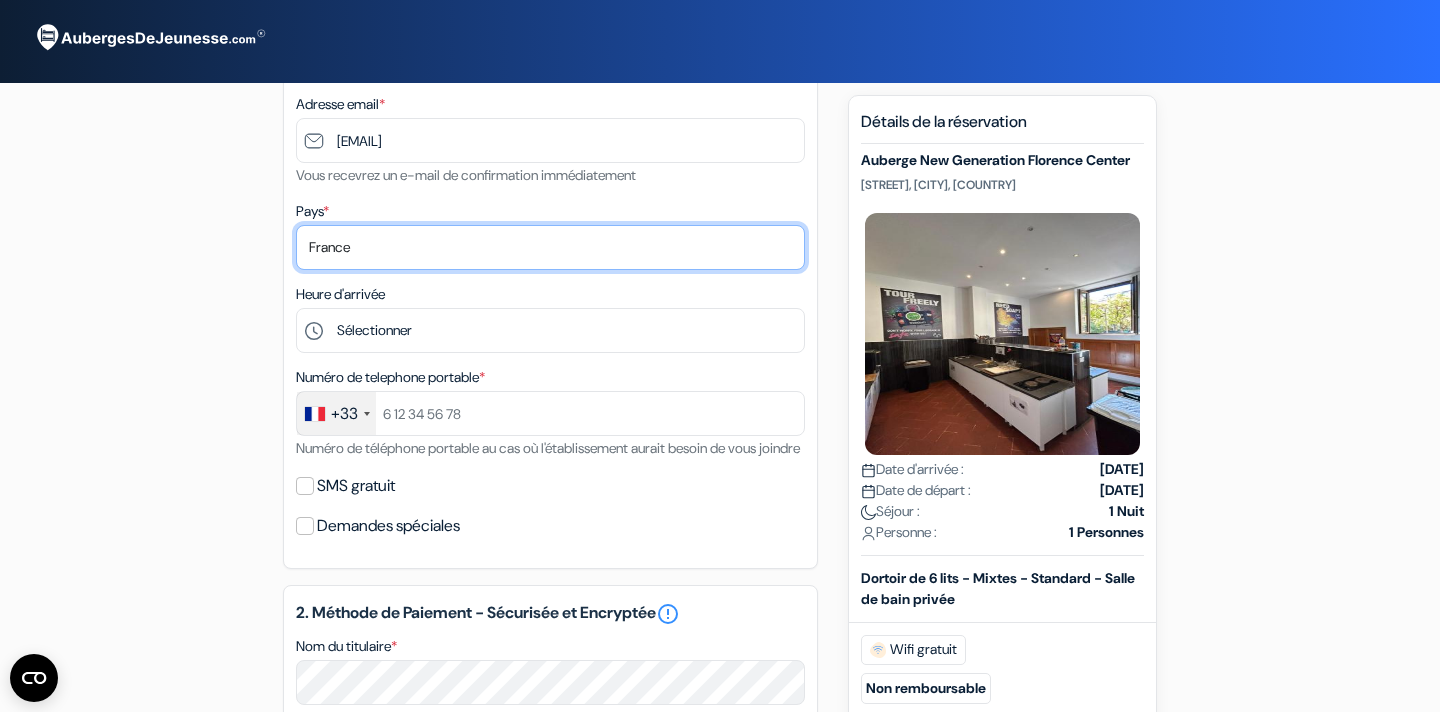 scroll, scrollTop: 352, scrollLeft: 0, axis: vertical 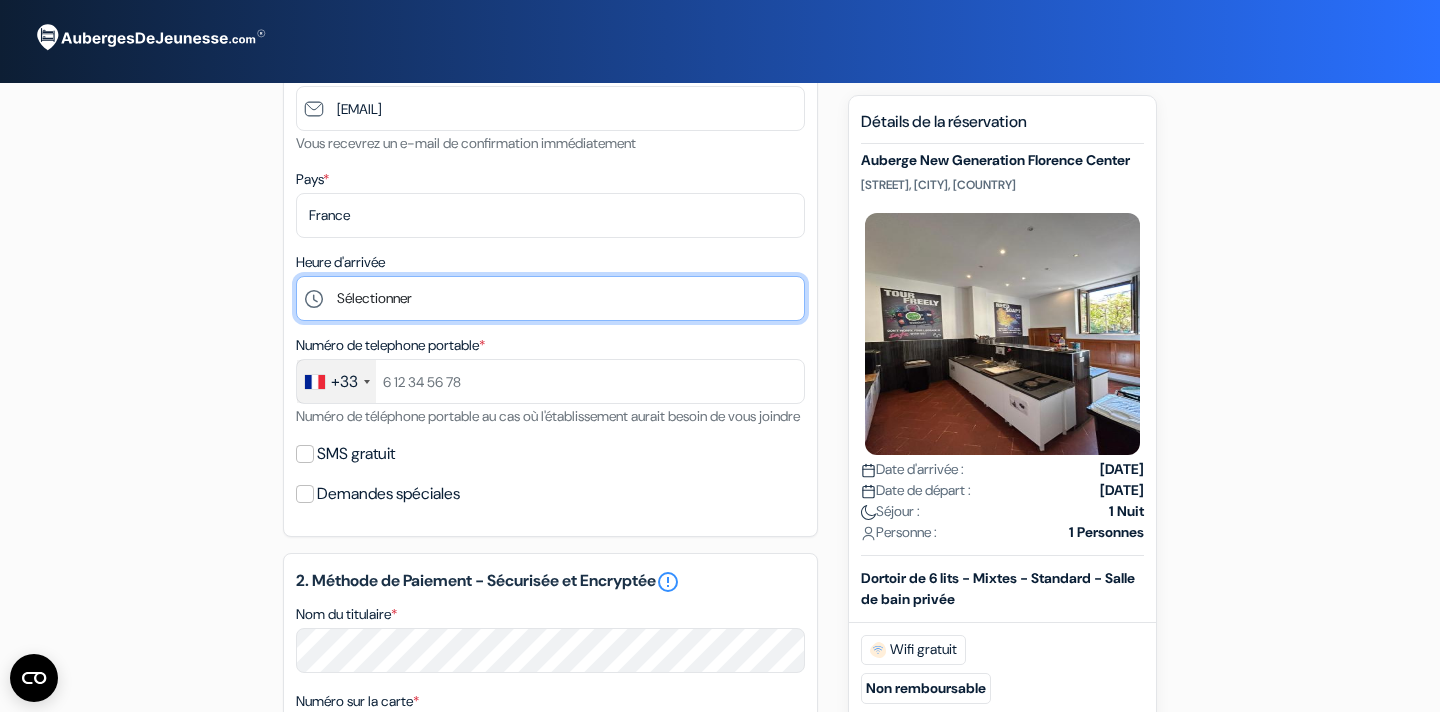 select on "9" 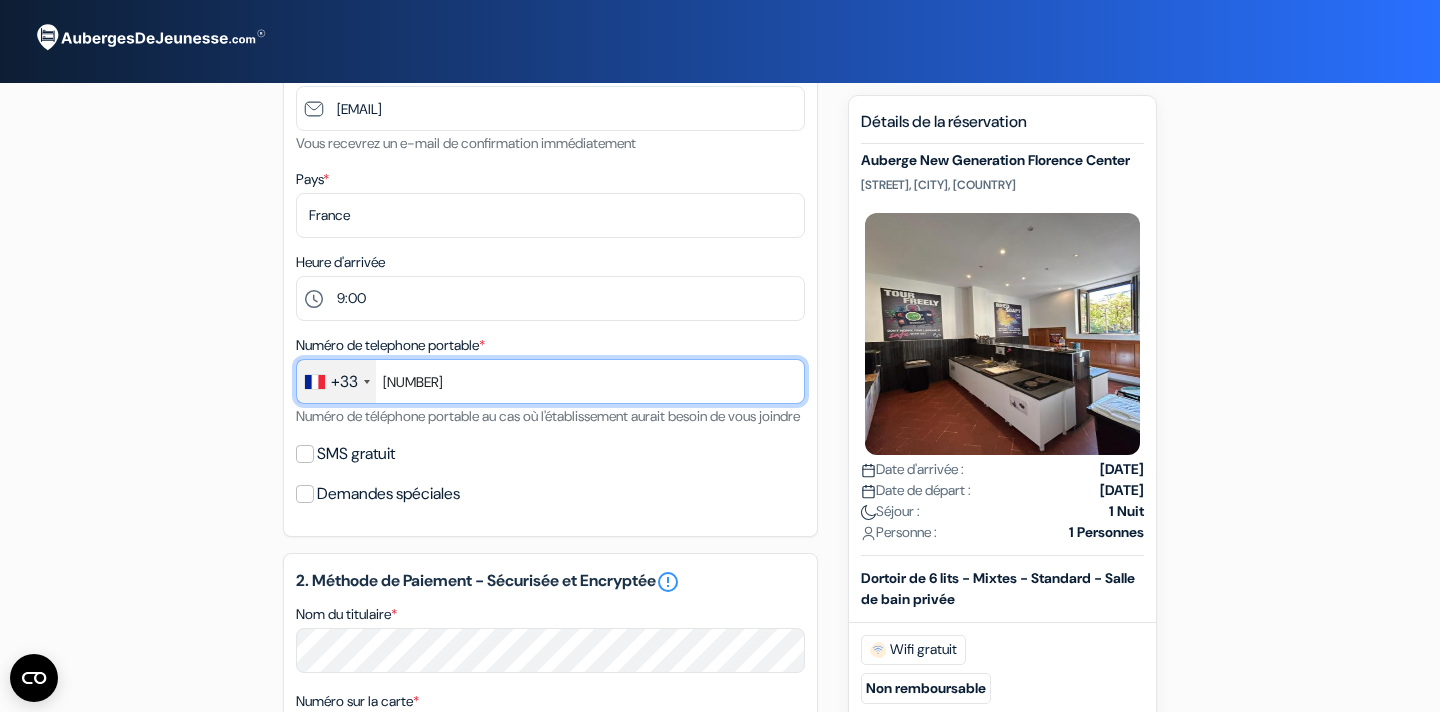 type on "783528698" 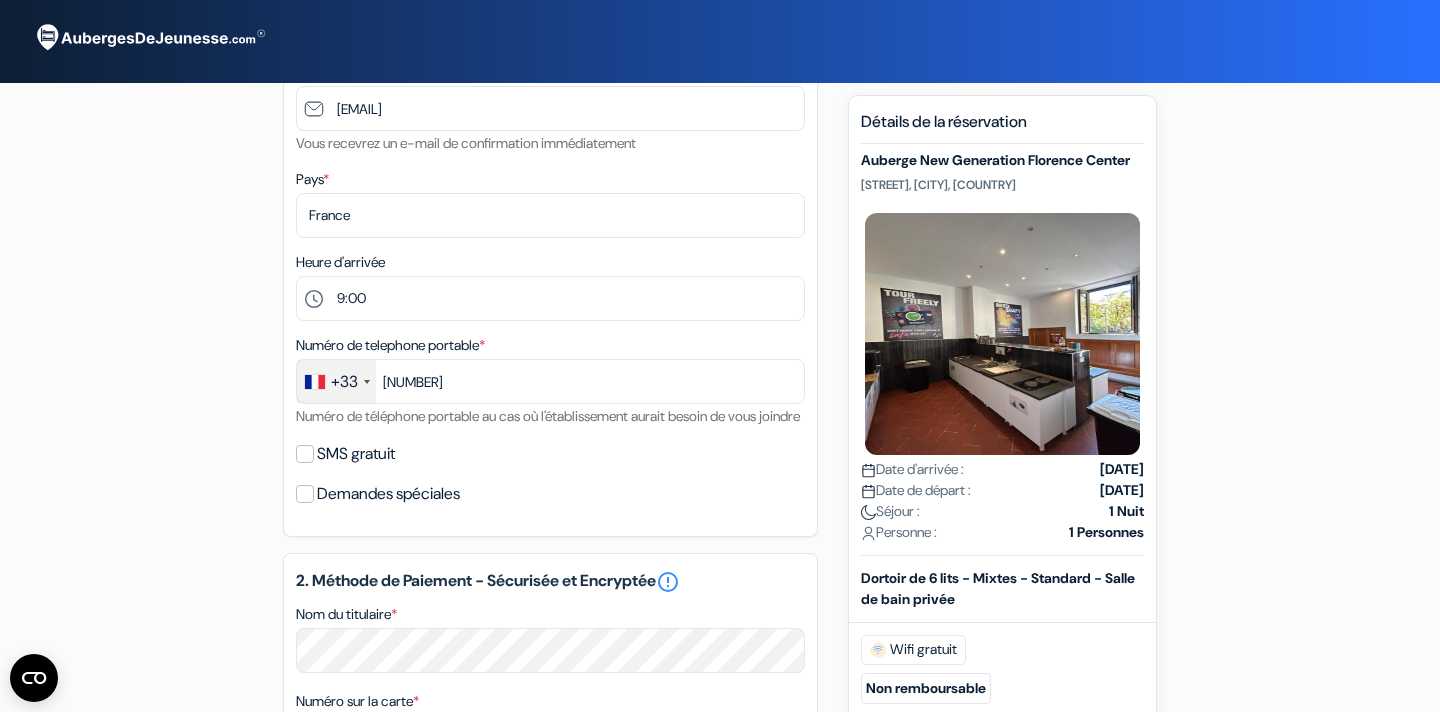 click on "1. Vos détails                             error_outline
Prénom  *
Maxime
Nom de famille  *
Parier
Adresse email  *
maxxx.parier@gmail.com
Vous recevrez un e-mail de confirmation immédiatement
Pays  *
Selectionner le pays
Abkhazie                                     1:00 2:00" at bounding box center [550, 191] 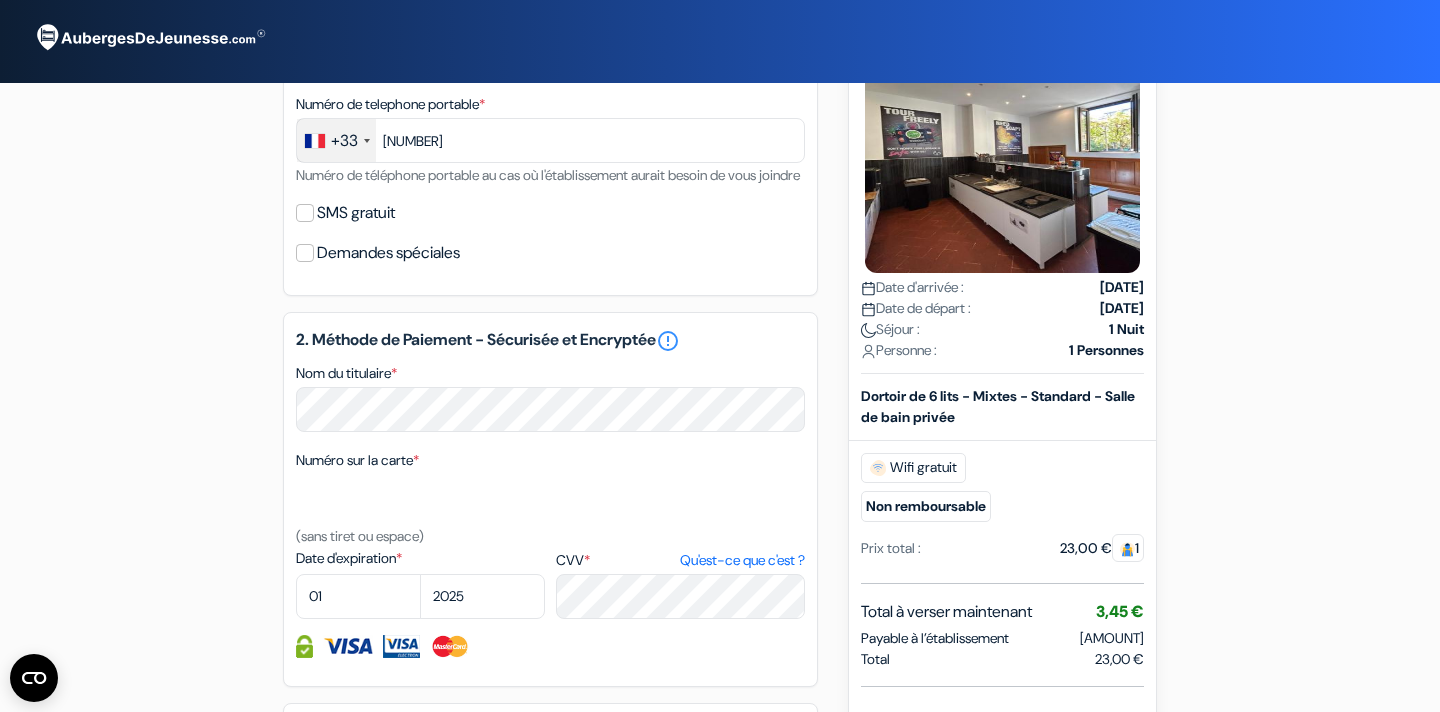 scroll, scrollTop: 735, scrollLeft: 0, axis: vertical 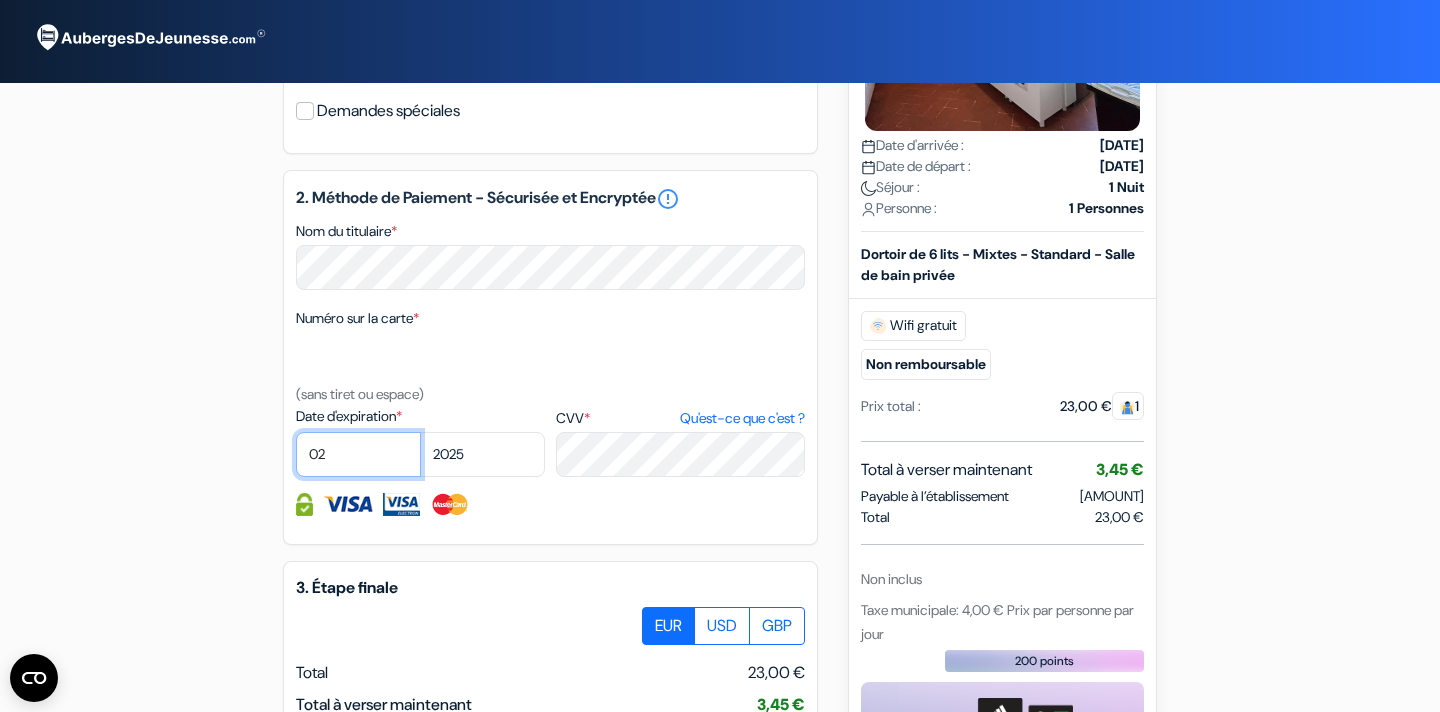 select on "05" 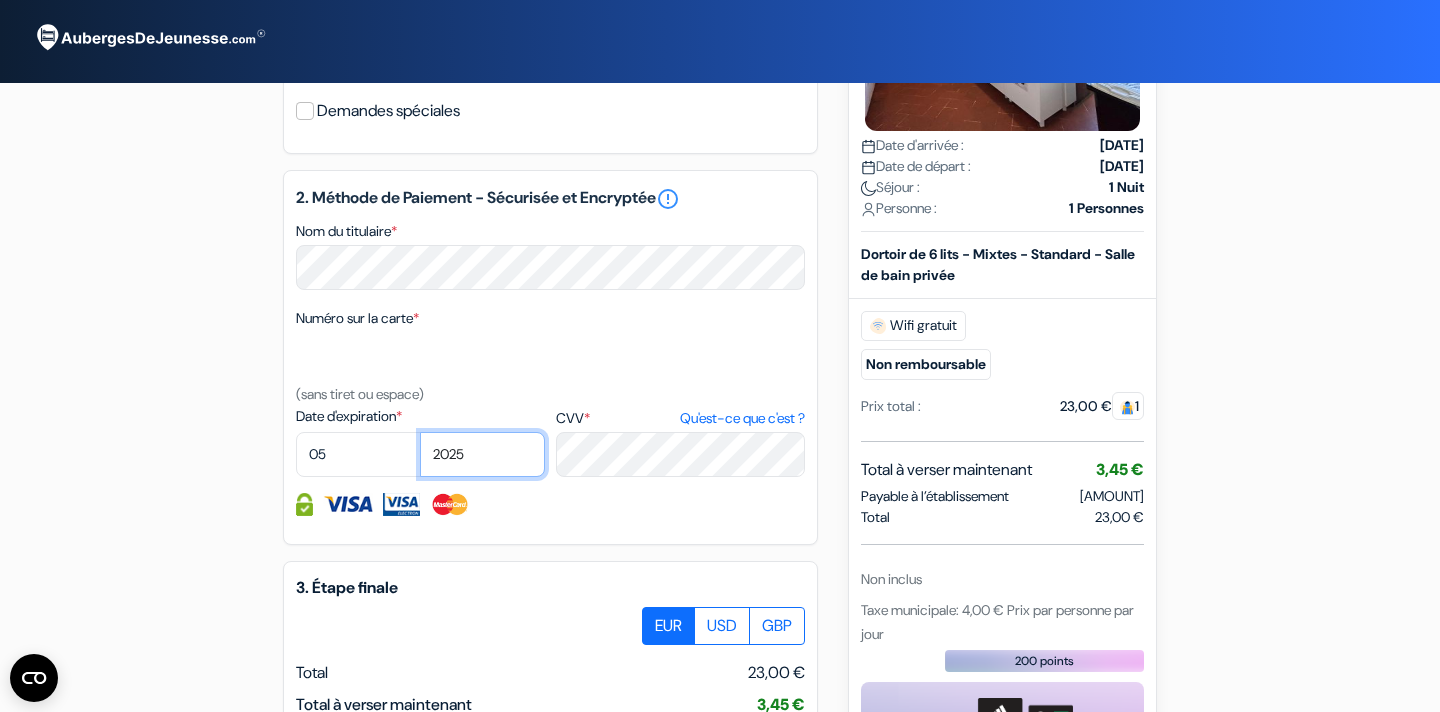 select on "2027" 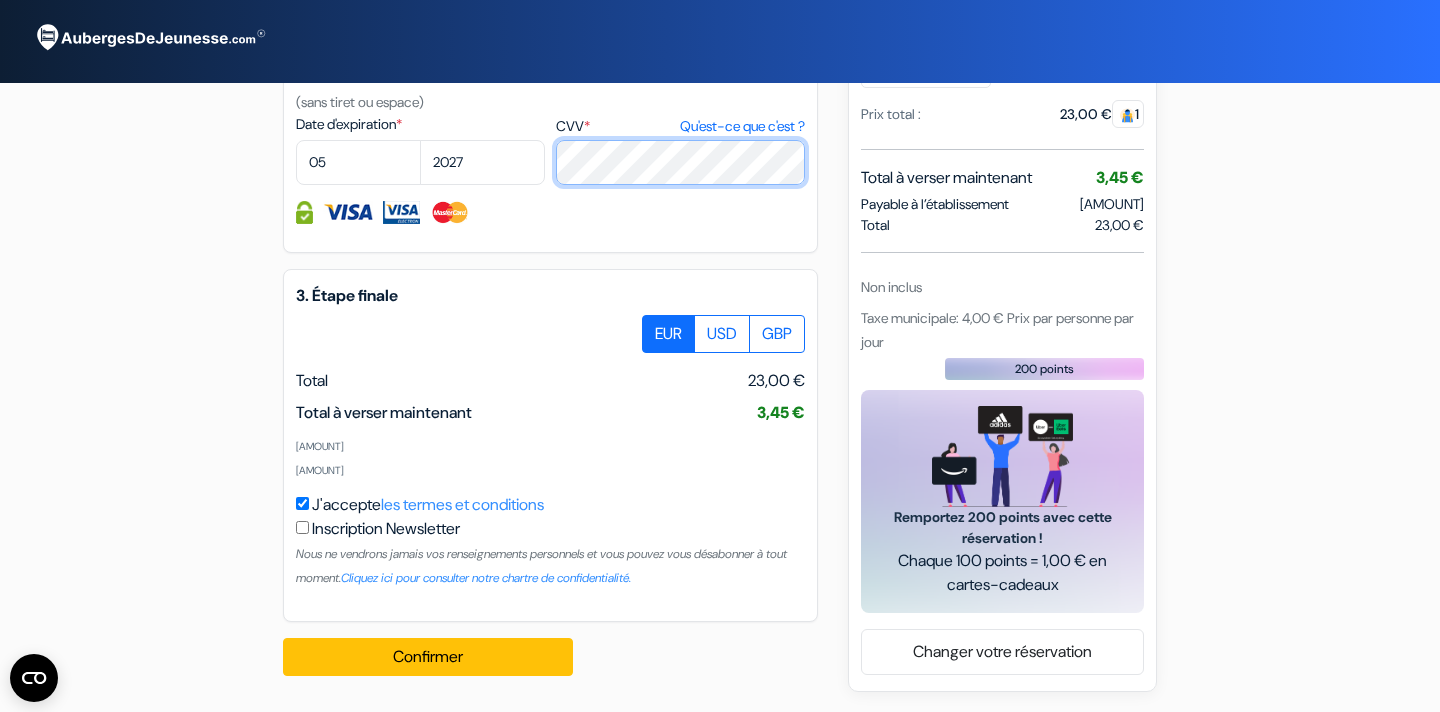 scroll, scrollTop: 1075, scrollLeft: 0, axis: vertical 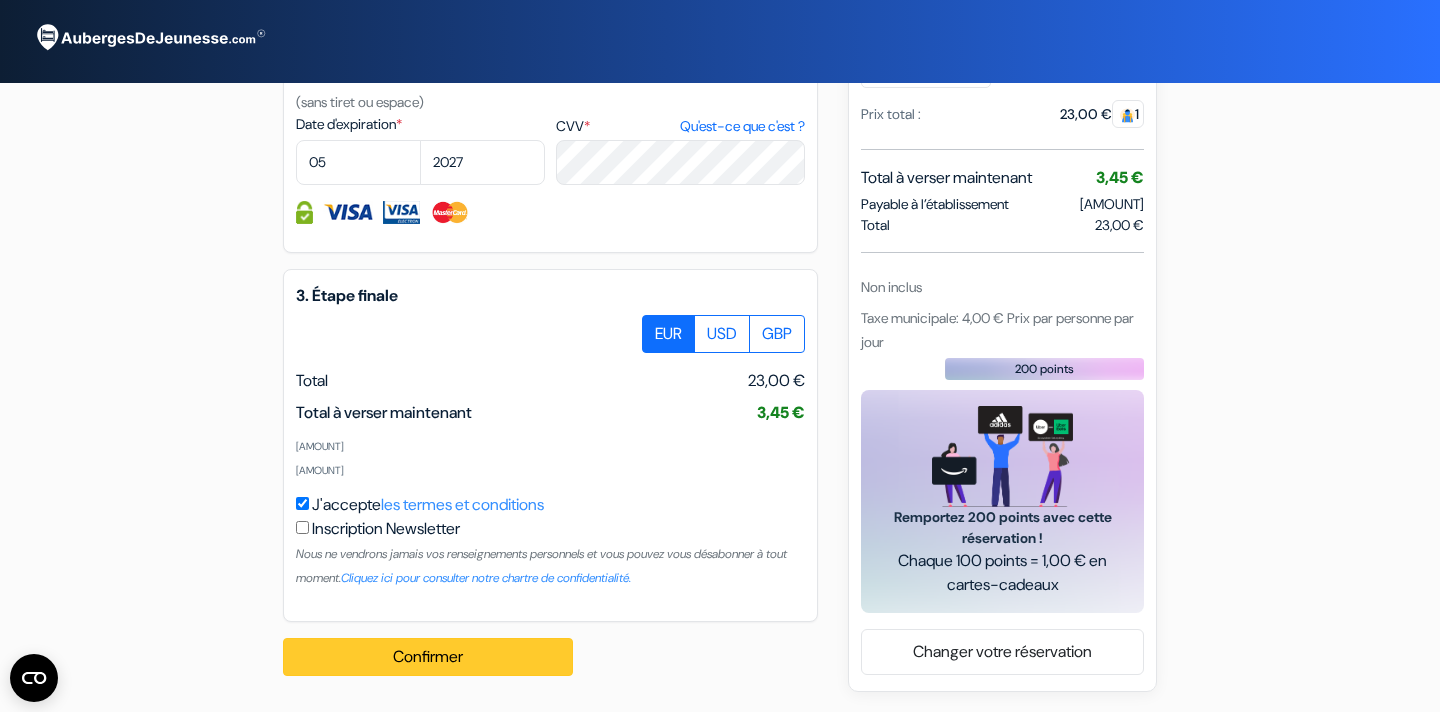 click on "Confirmer
Loading..." at bounding box center (428, 657) 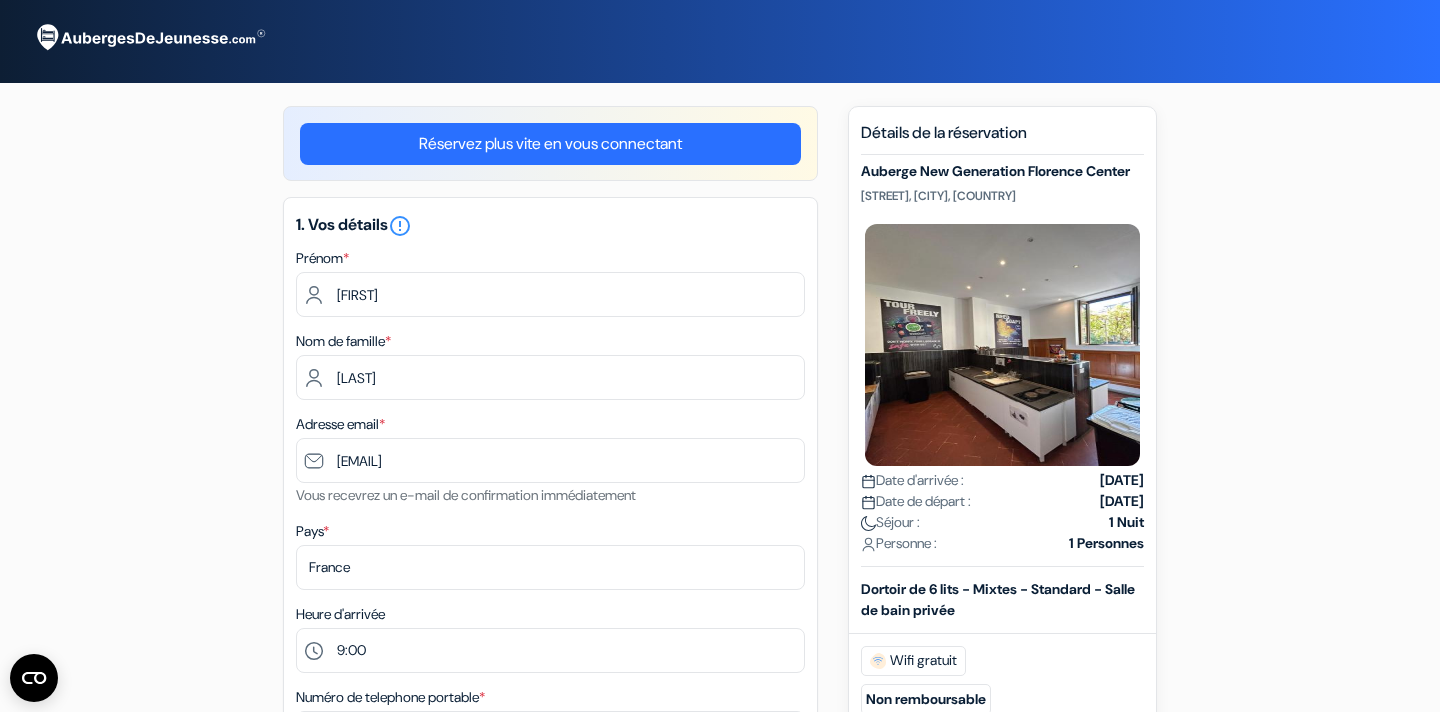scroll, scrollTop: 0, scrollLeft: 0, axis: both 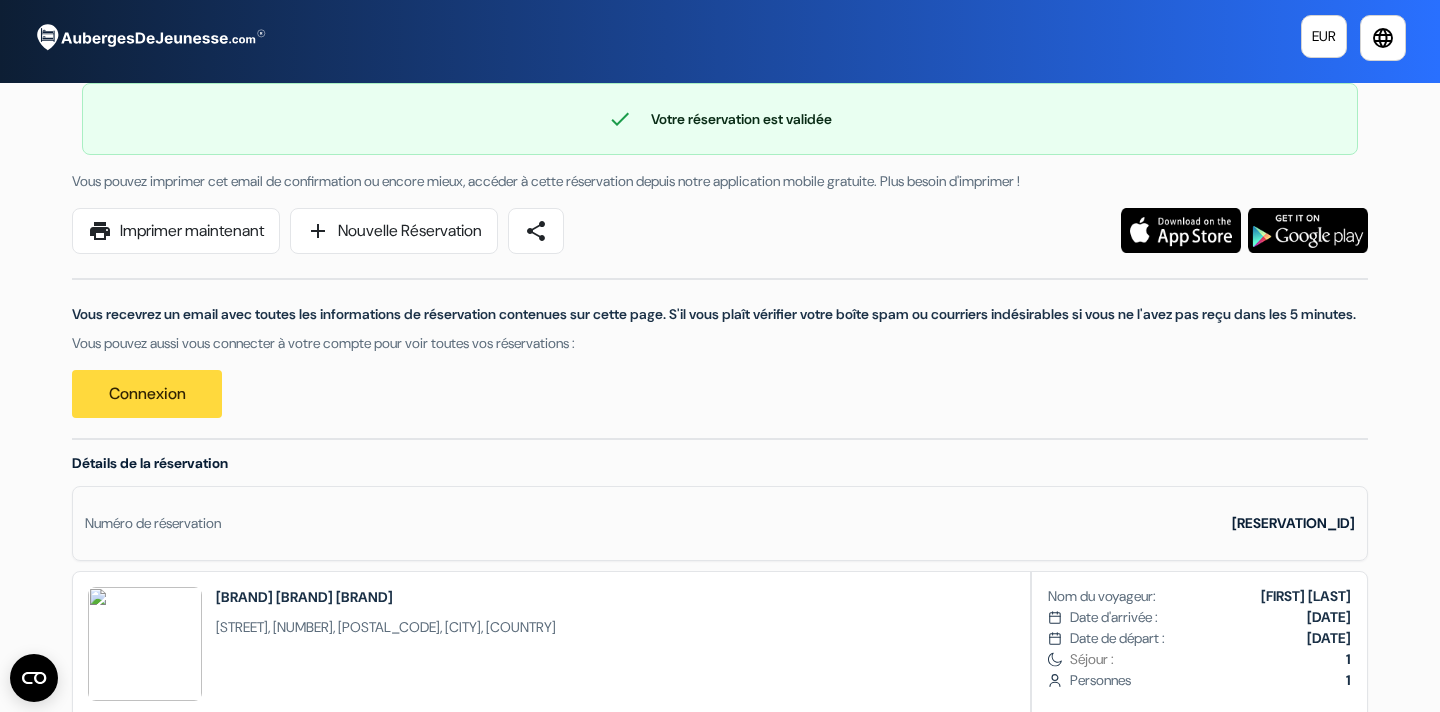 click on "Détails de la réservation
Numéro de réservation
DORMS-10119049
social-fun
social-fun" at bounding box center (720, 601) 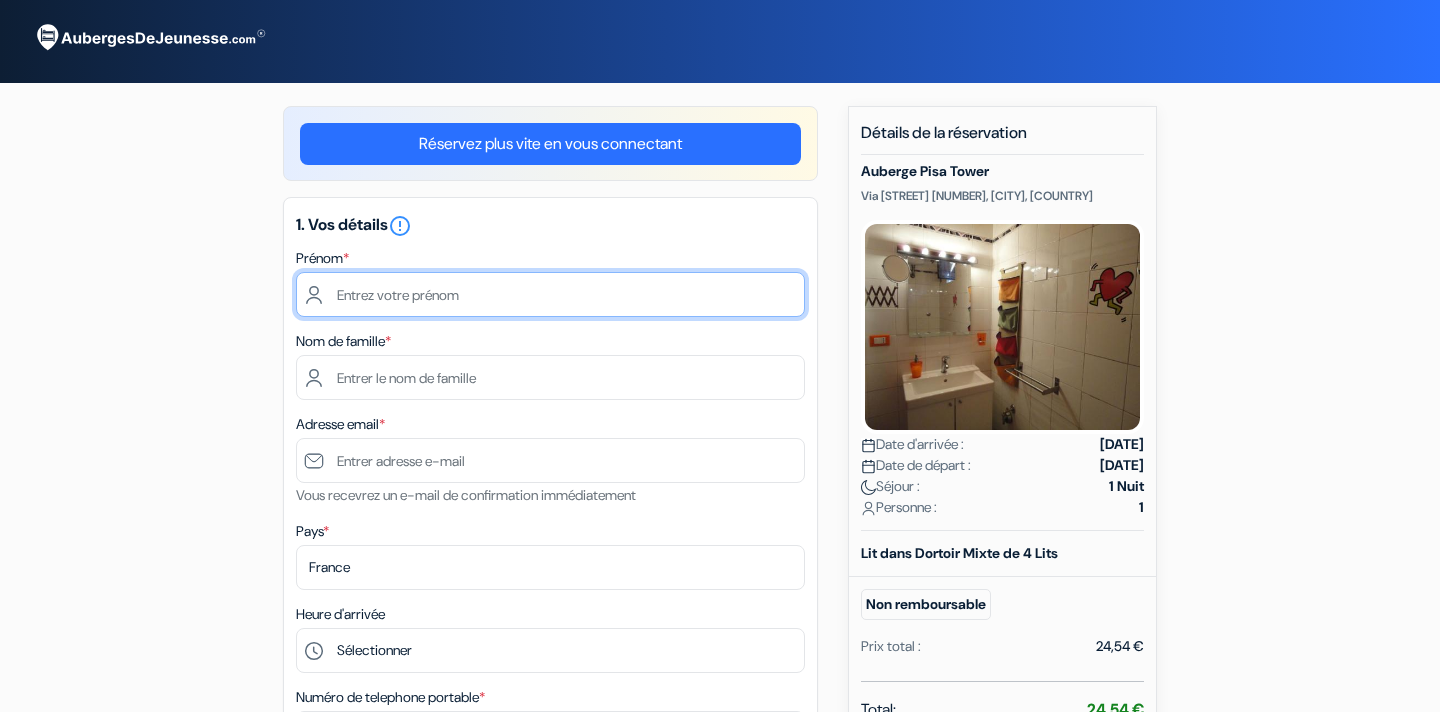 click at bounding box center (550, 294) 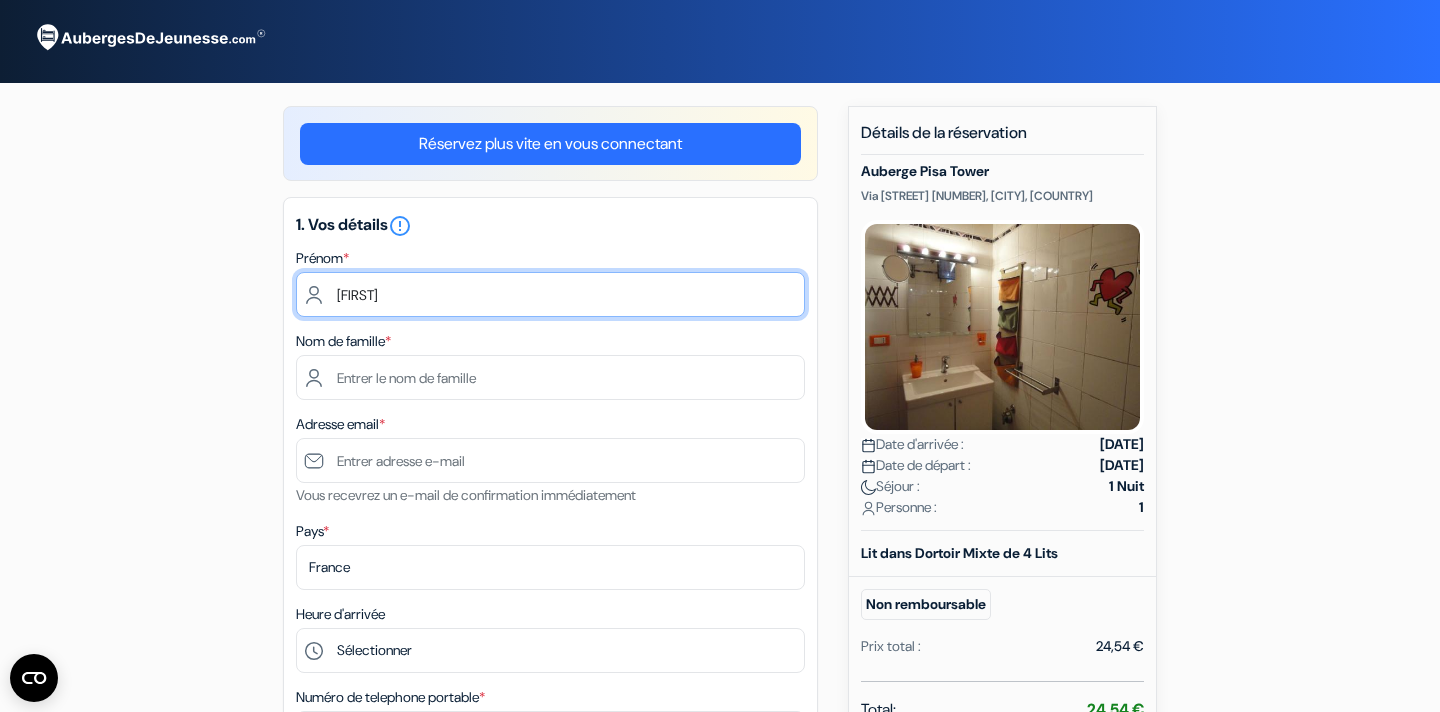 type on "[FIRST]" 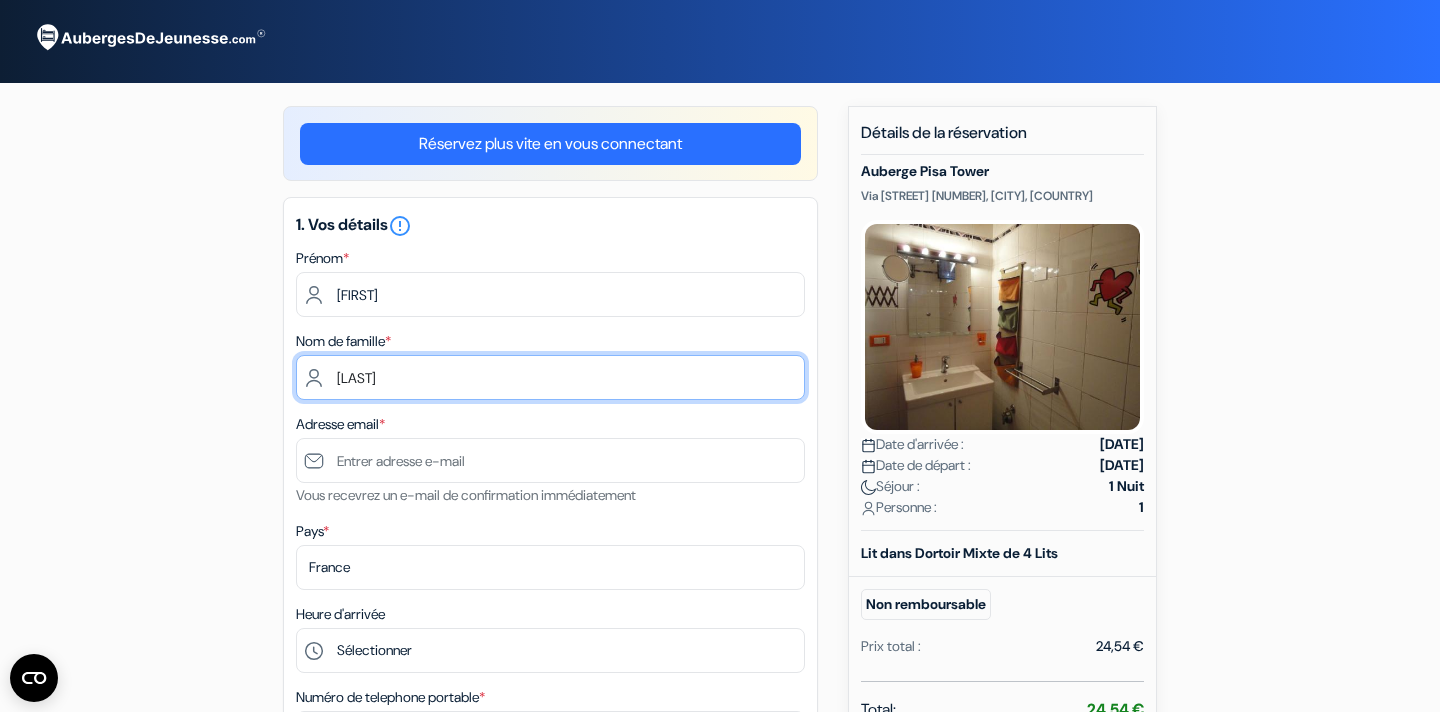 type on "[LAST]" 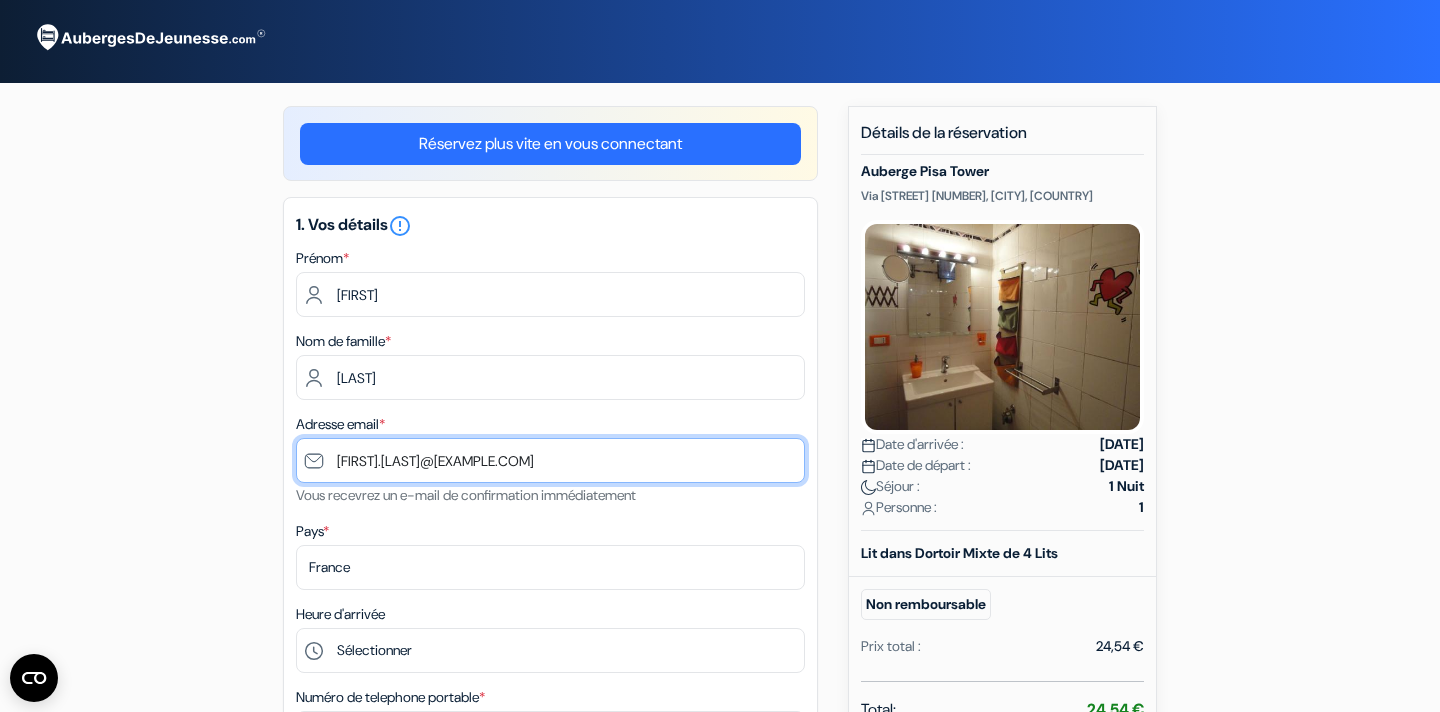 type on "[EMAIL]" 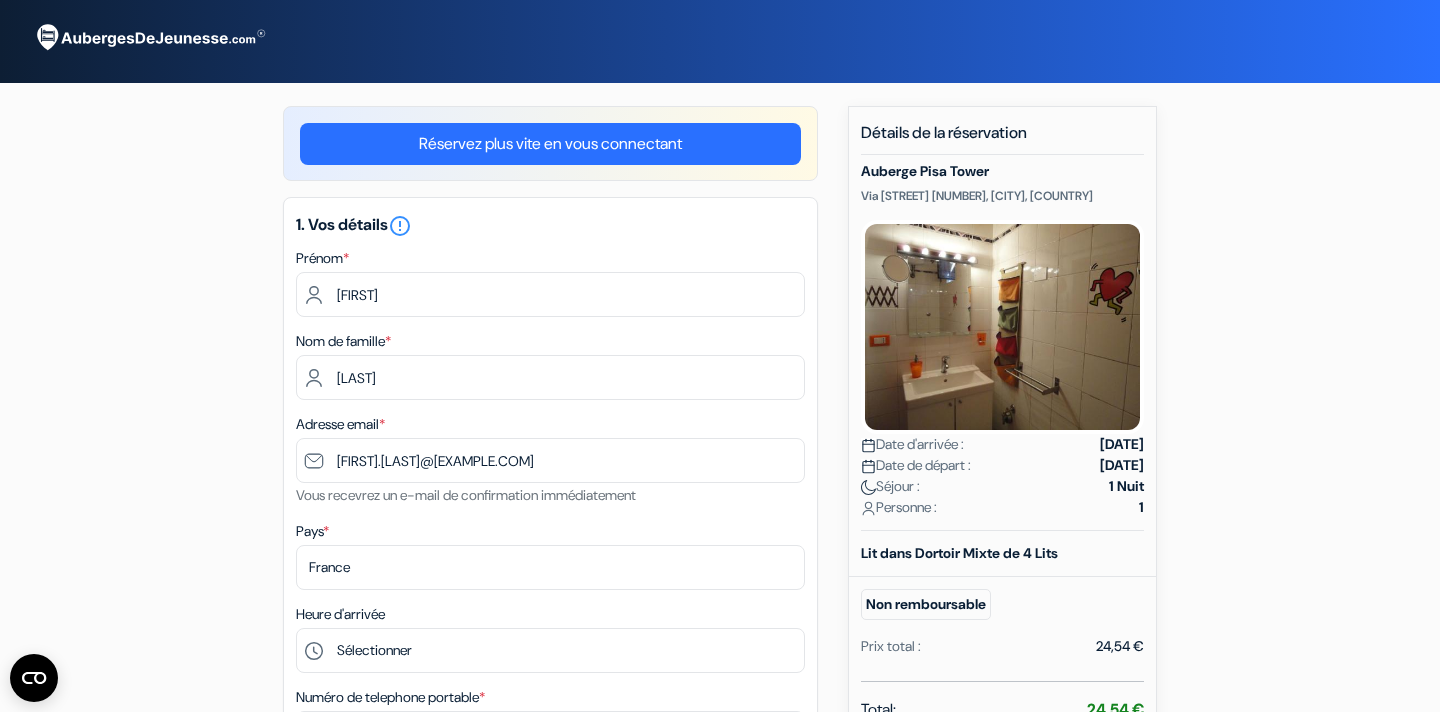 click on "add_box
Auberge Pisa Tower
Via Piave 4,
Pise,
Italie
Détails de l'établissement
X" at bounding box center (720, 820) 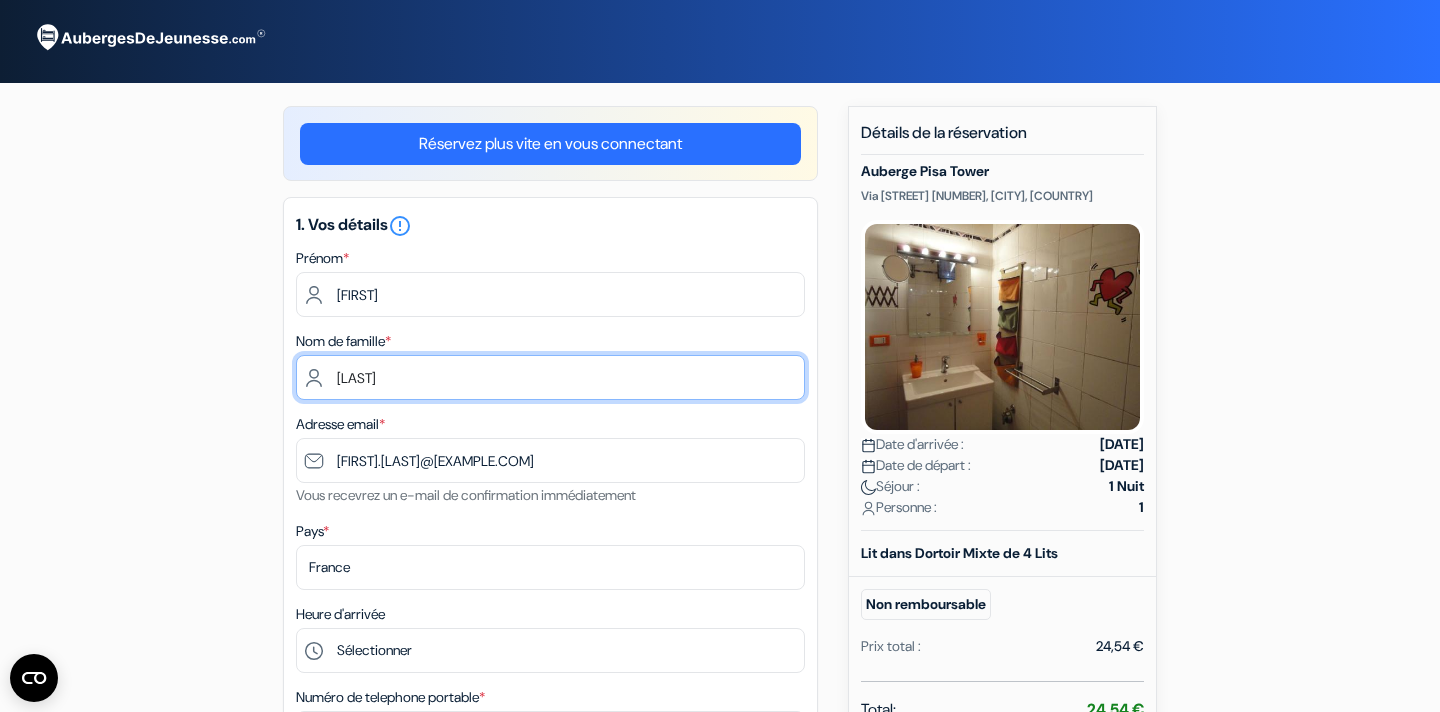 click on "[LAST]" at bounding box center [550, 377] 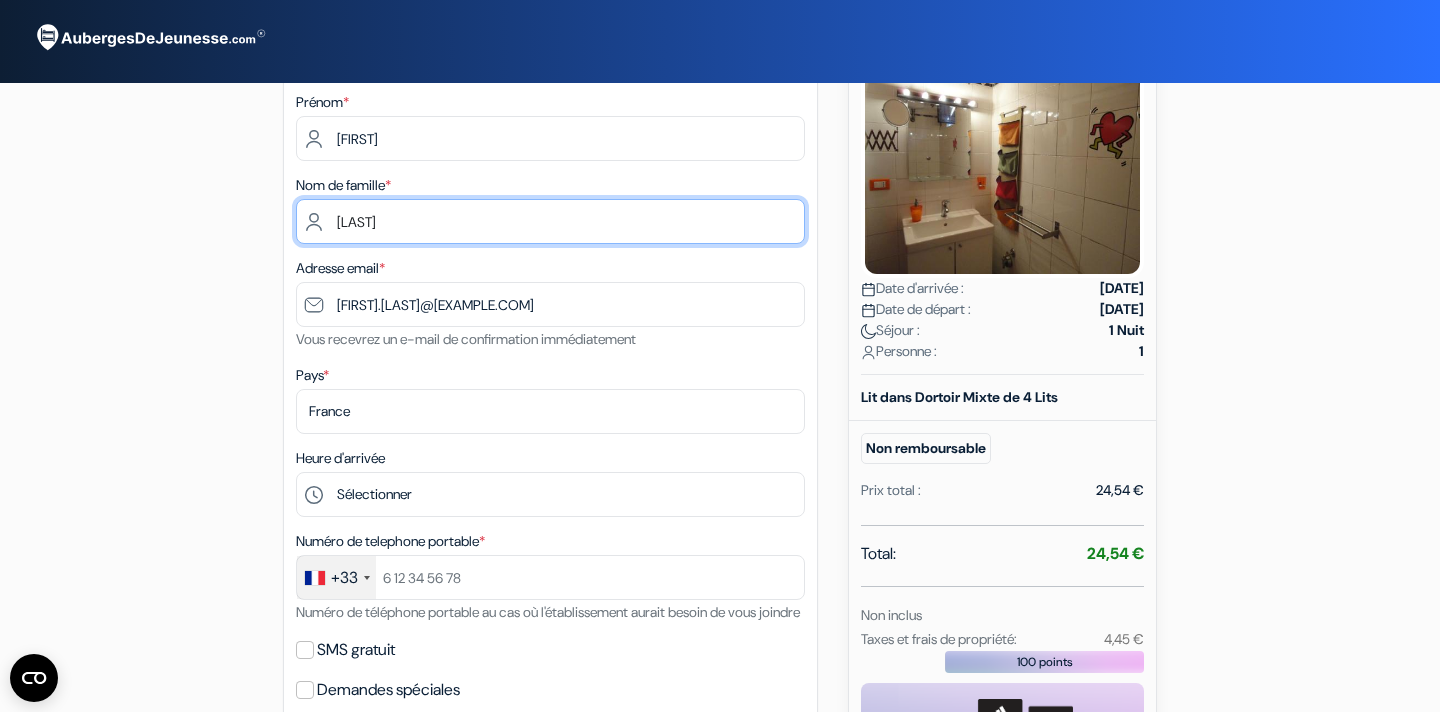 scroll, scrollTop: 177, scrollLeft: 0, axis: vertical 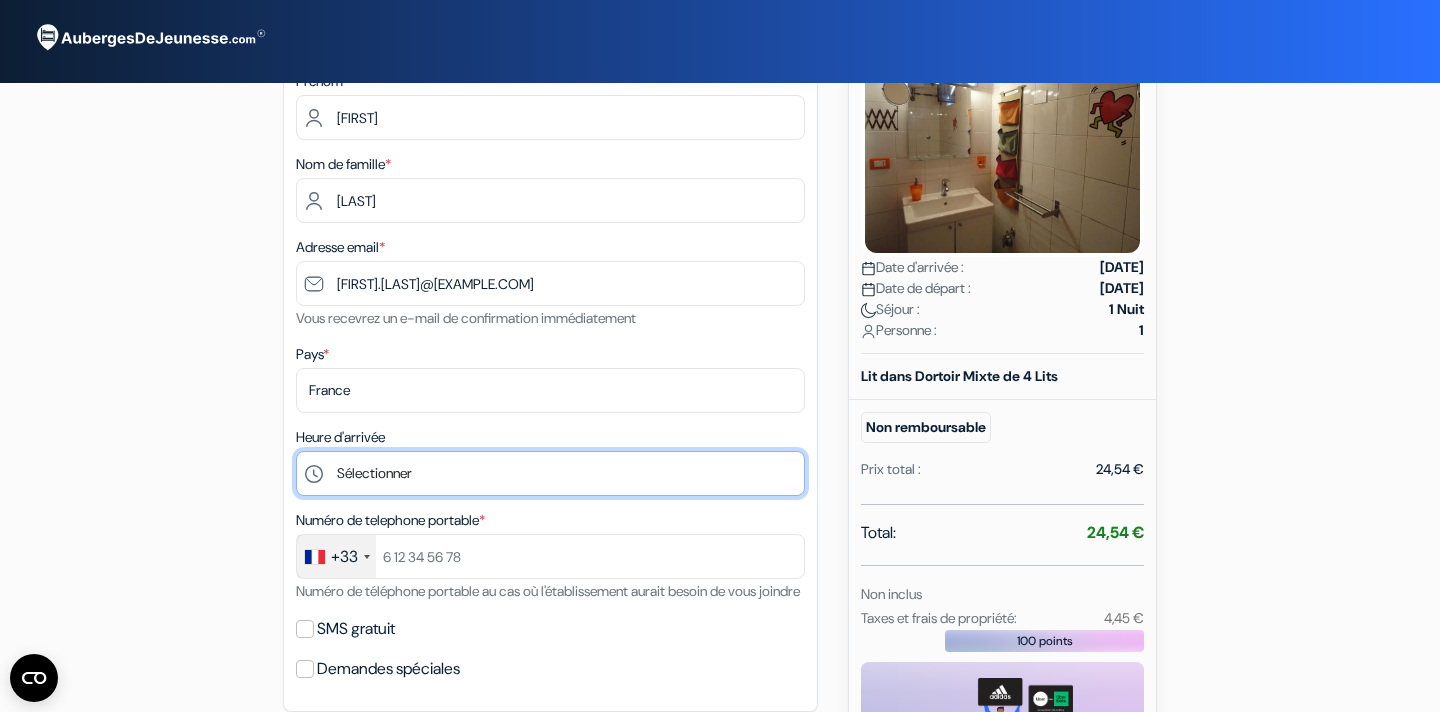 select on "14" 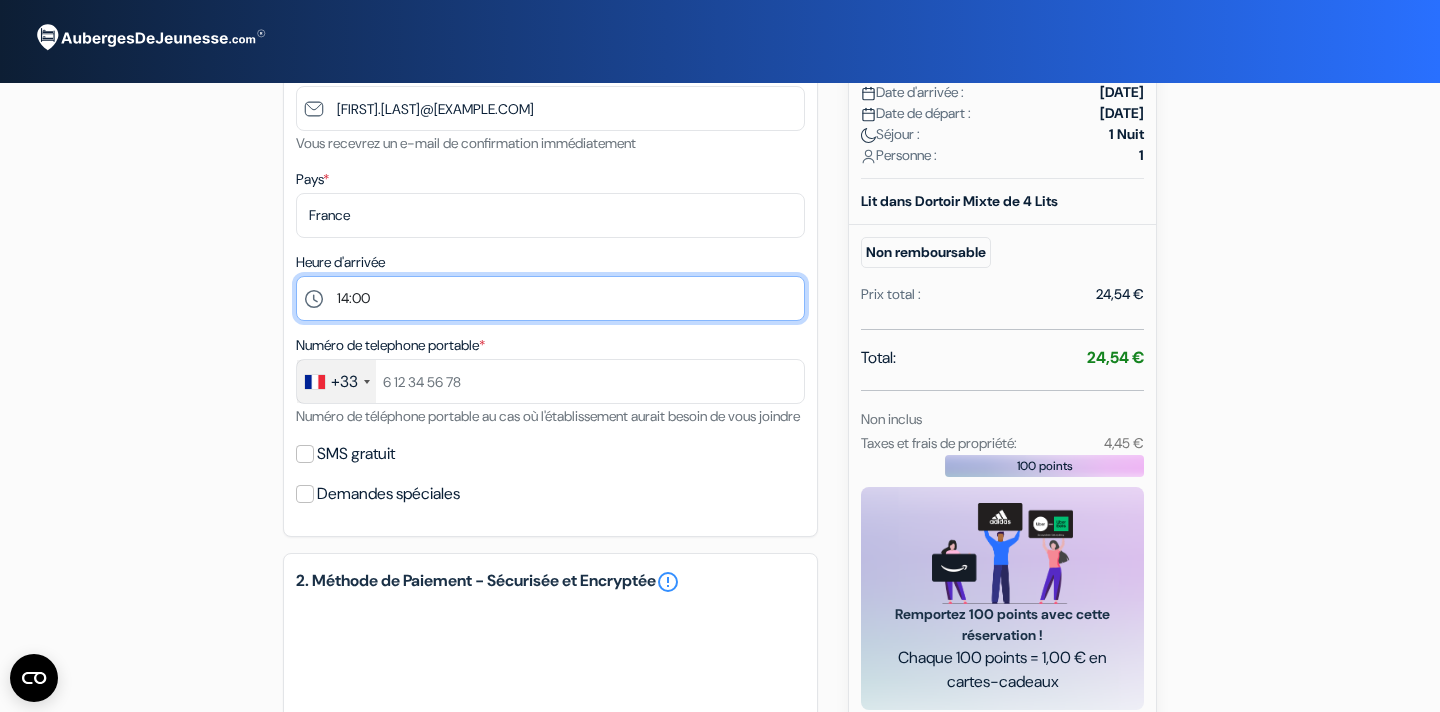 scroll, scrollTop: 373, scrollLeft: 0, axis: vertical 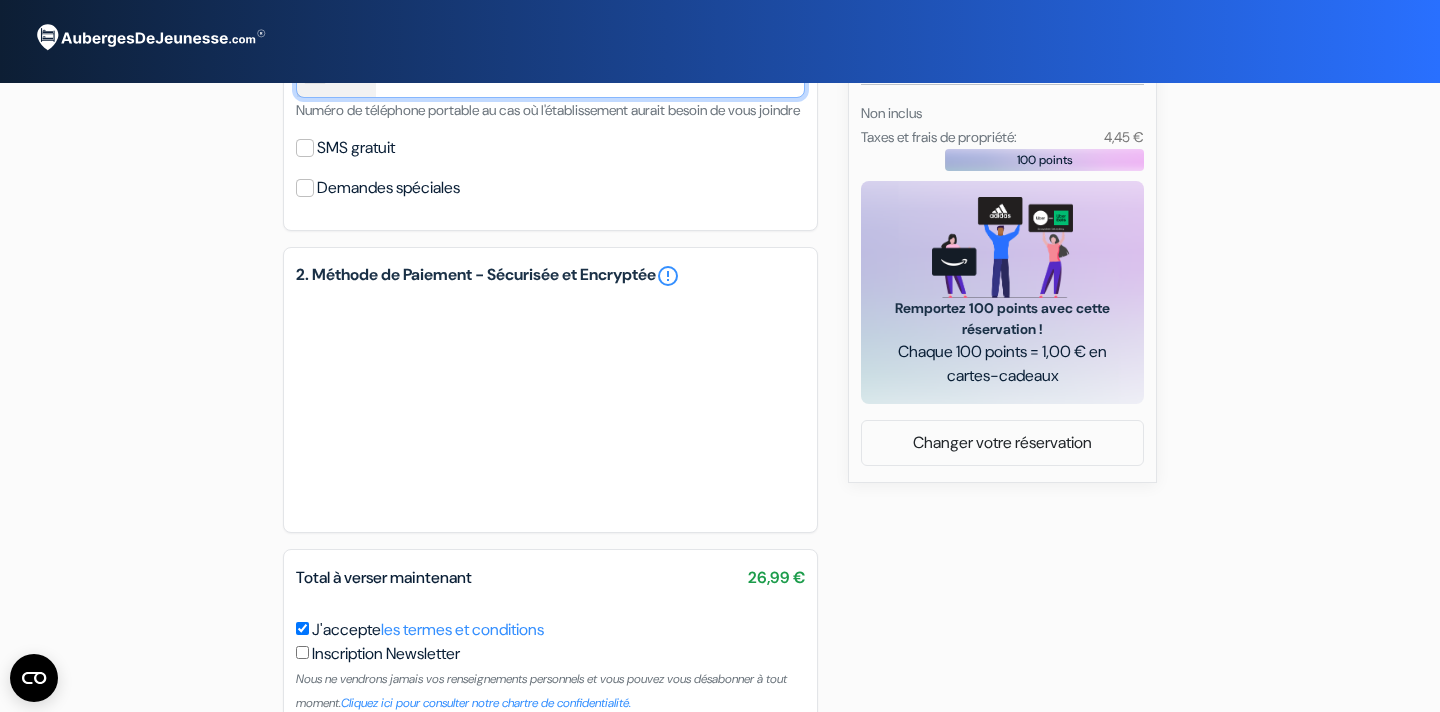 type on "783528698" 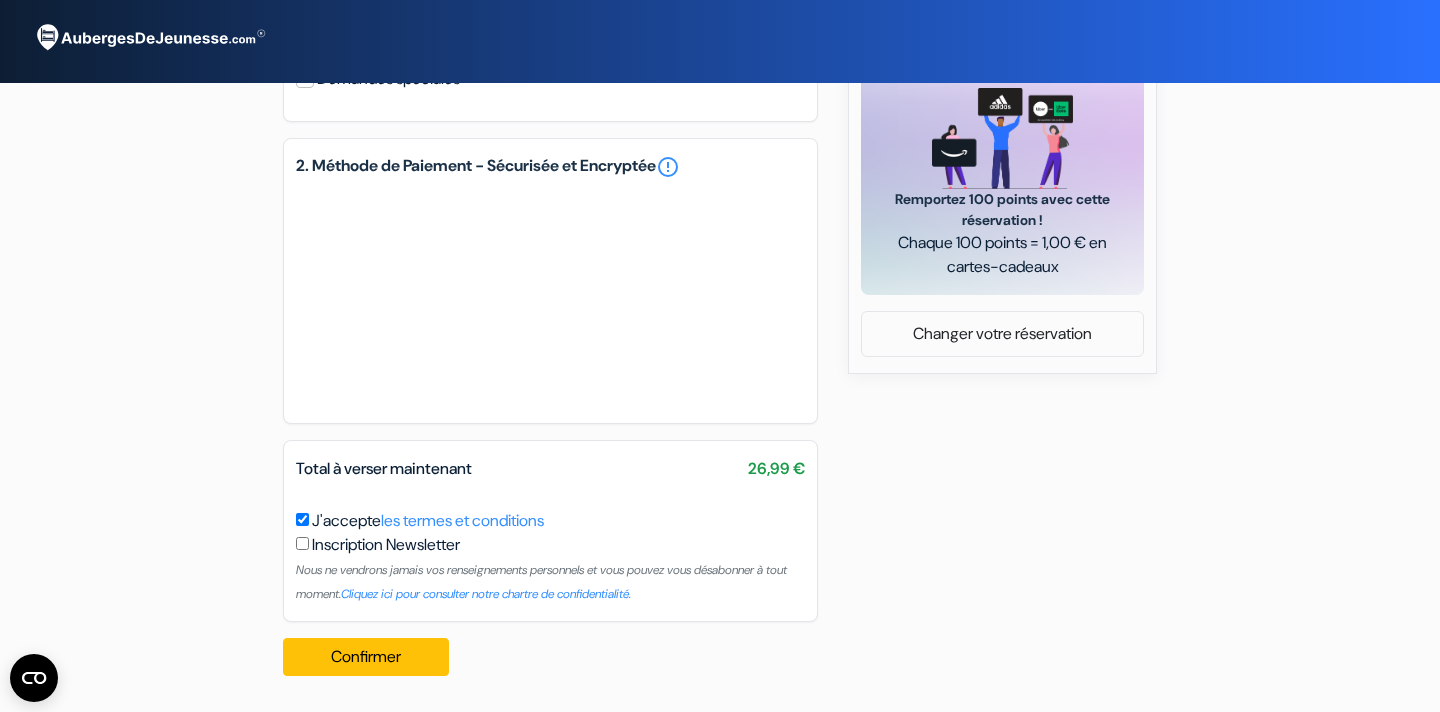 scroll, scrollTop: 791, scrollLeft: 0, axis: vertical 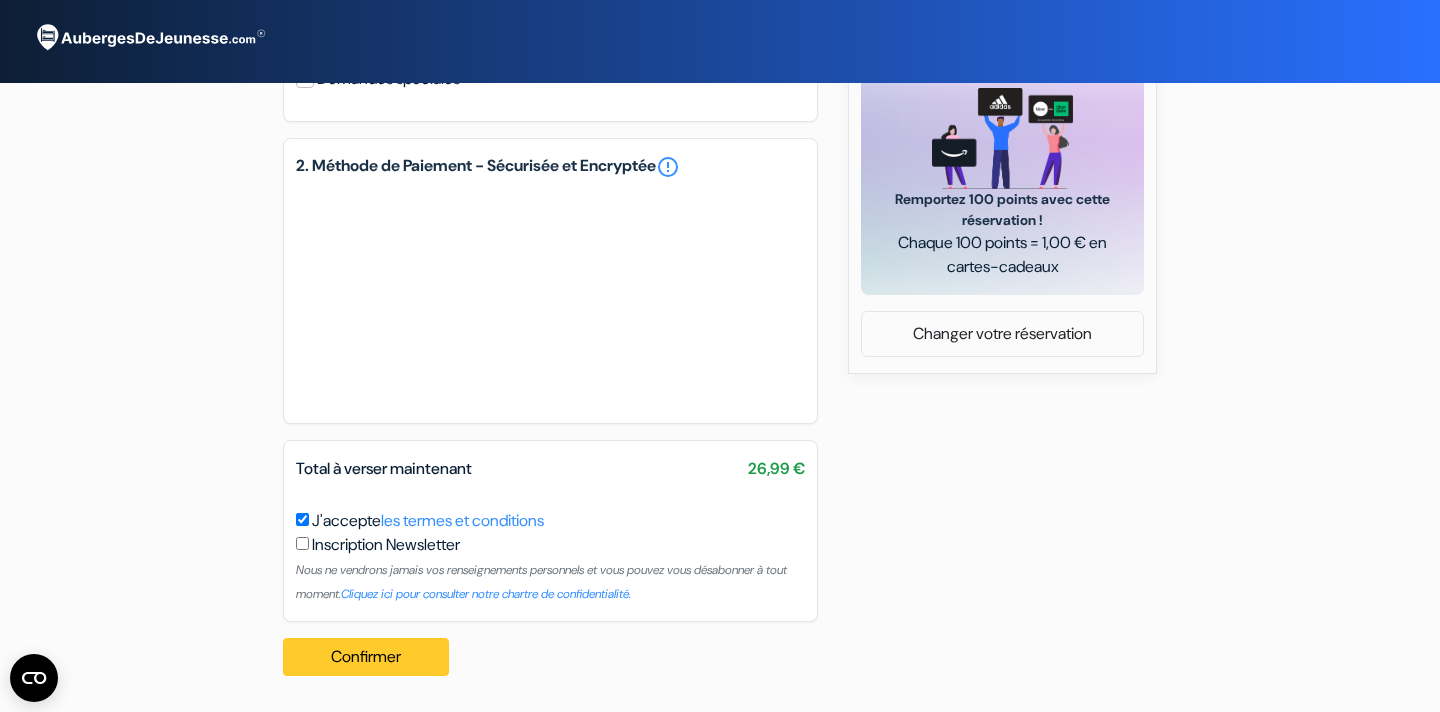 click on "Confirmer
Loading..." at bounding box center (366, 657) 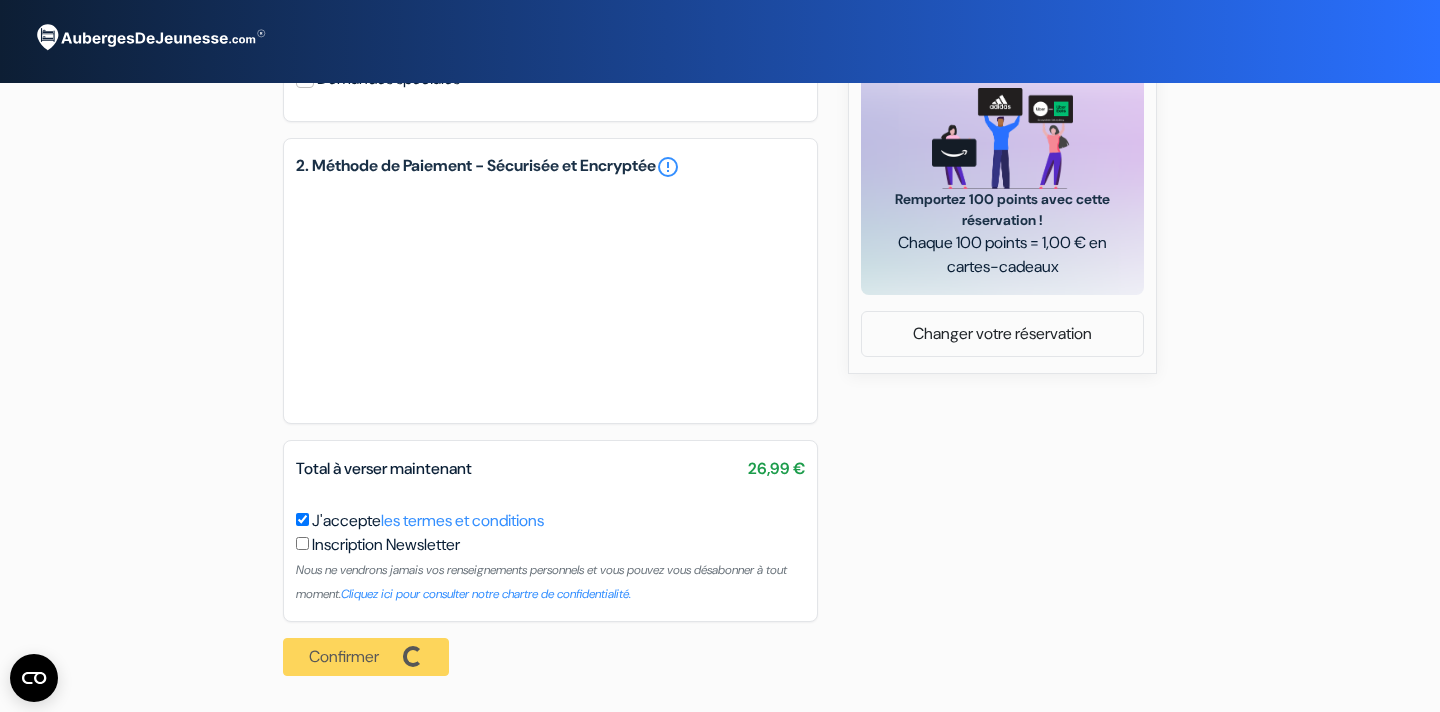 scroll, scrollTop: 791, scrollLeft: 0, axis: vertical 